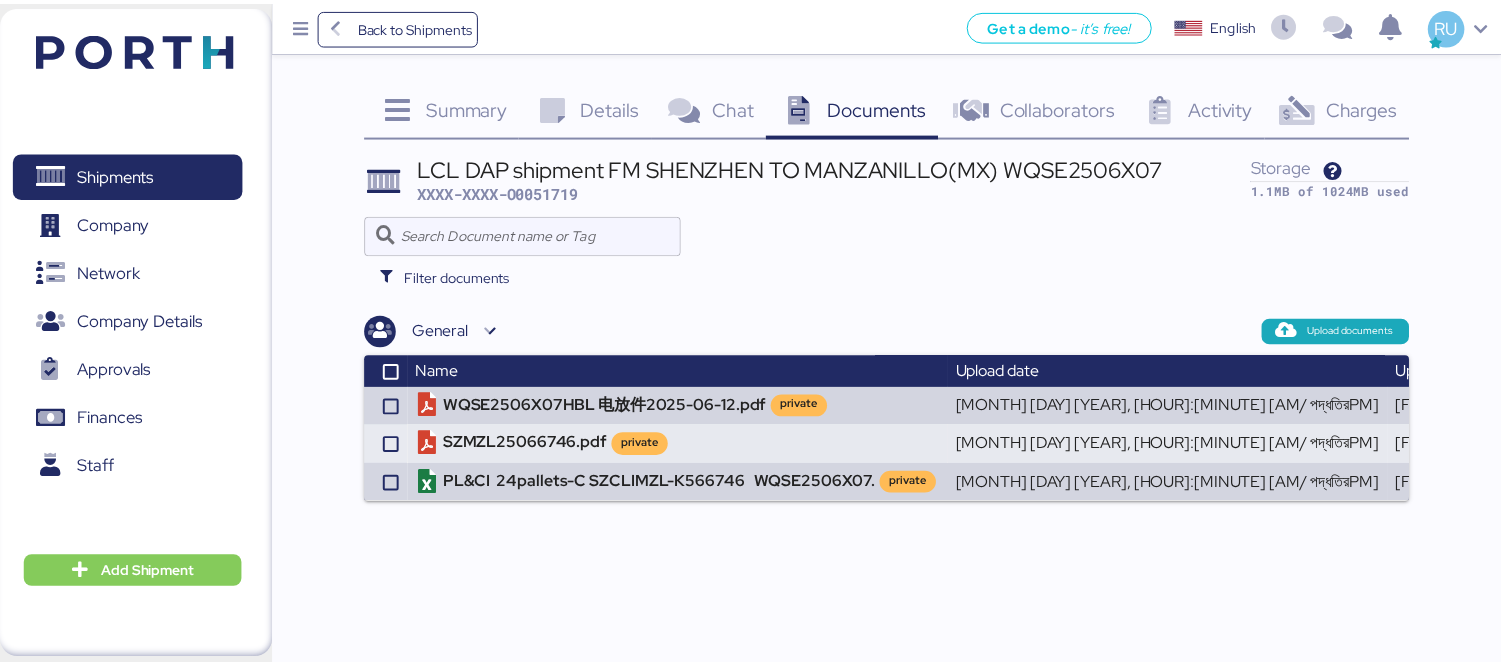 scroll, scrollTop: 0, scrollLeft: 0, axis: both 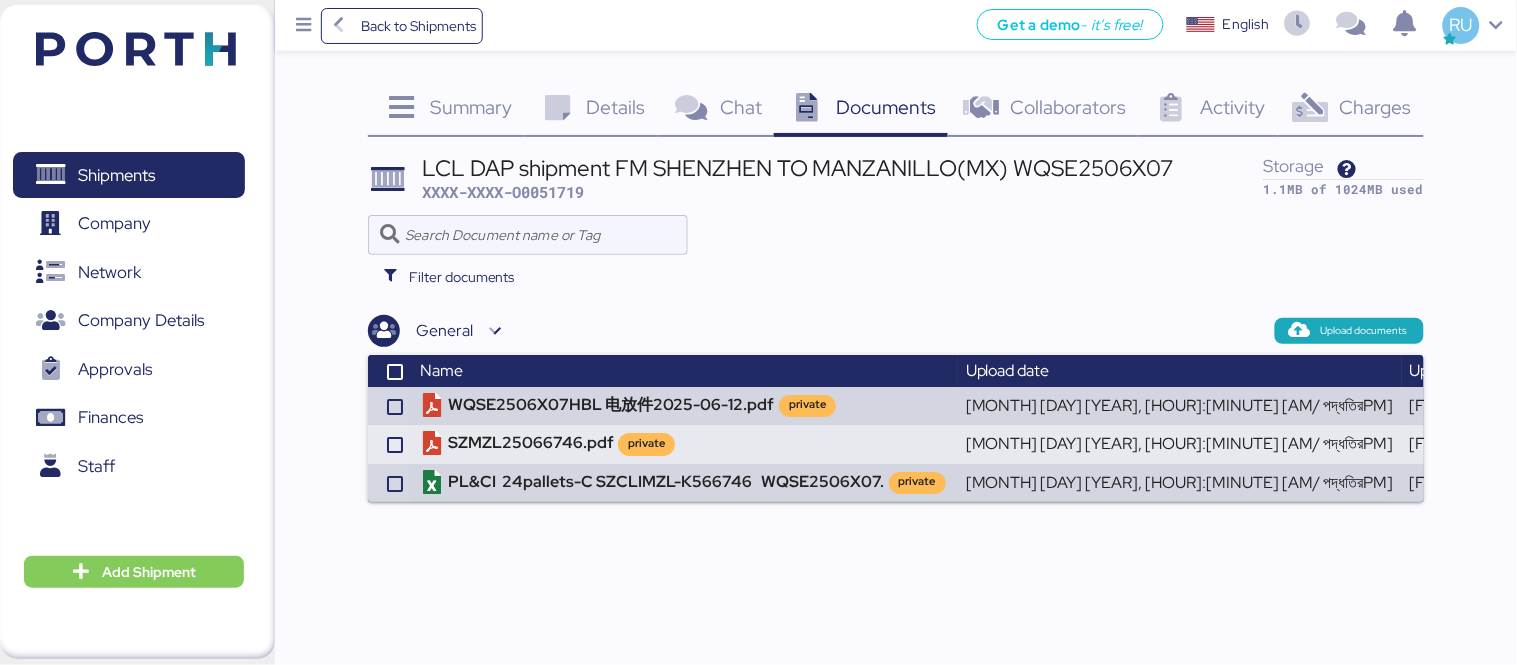 click at bounding box center [136, 49] 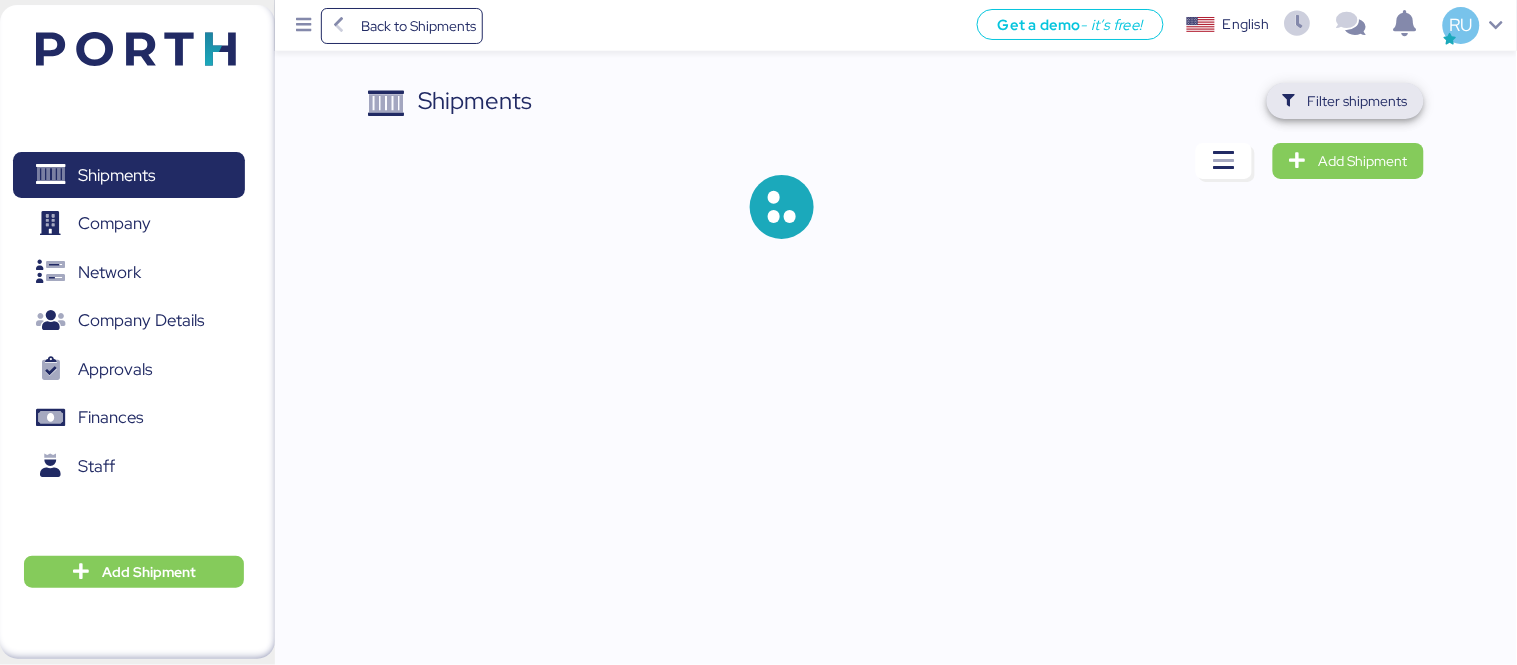 click on "Filter shipments" at bounding box center [1358, 101] 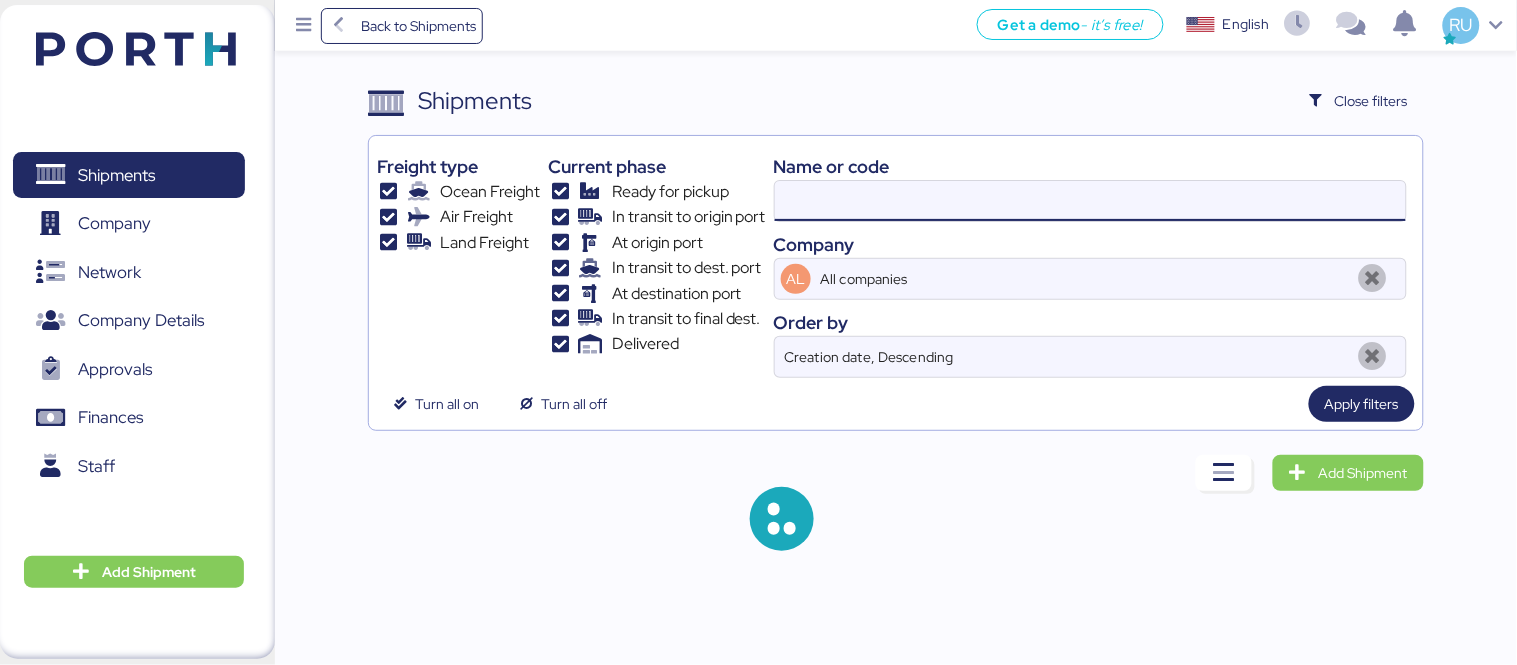 click at bounding box center (1090, 201) 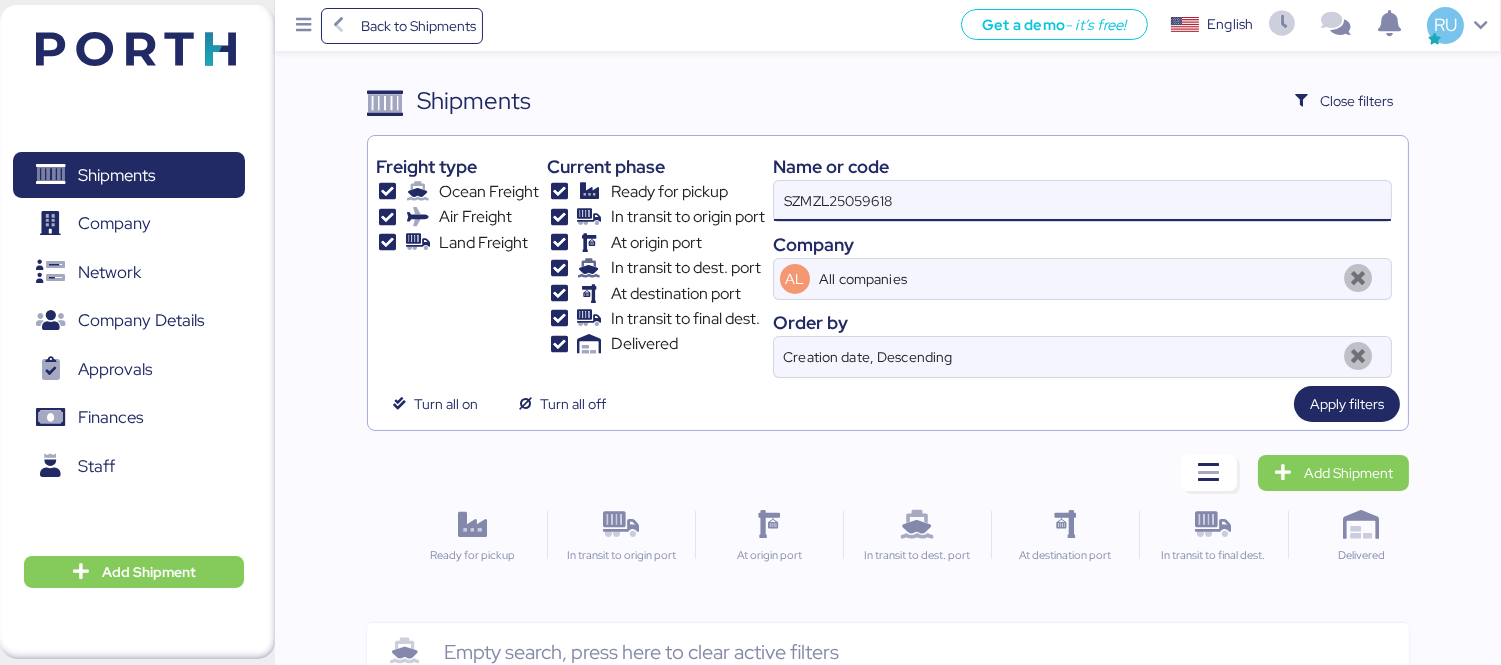 scroll, scrollTop: 47, scrollLeft: 0, axis: vertical 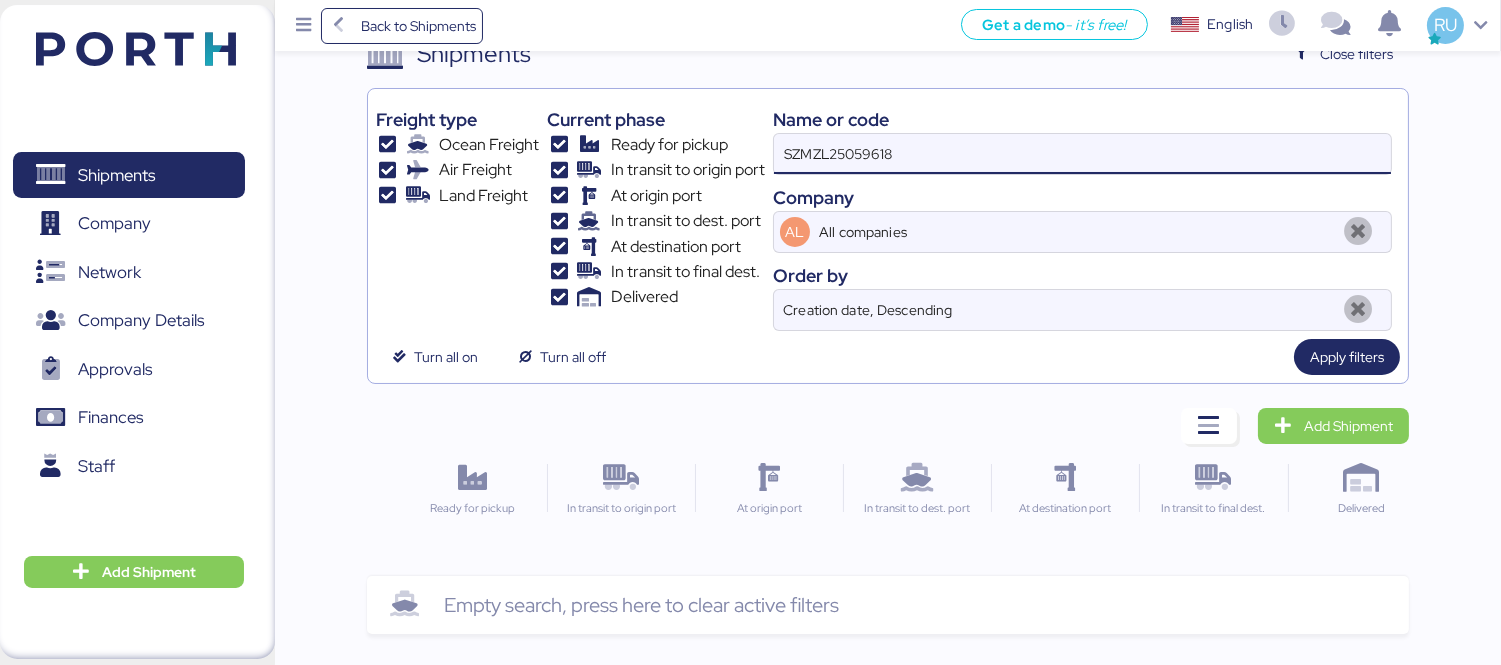 type on "SZMZL25059618" 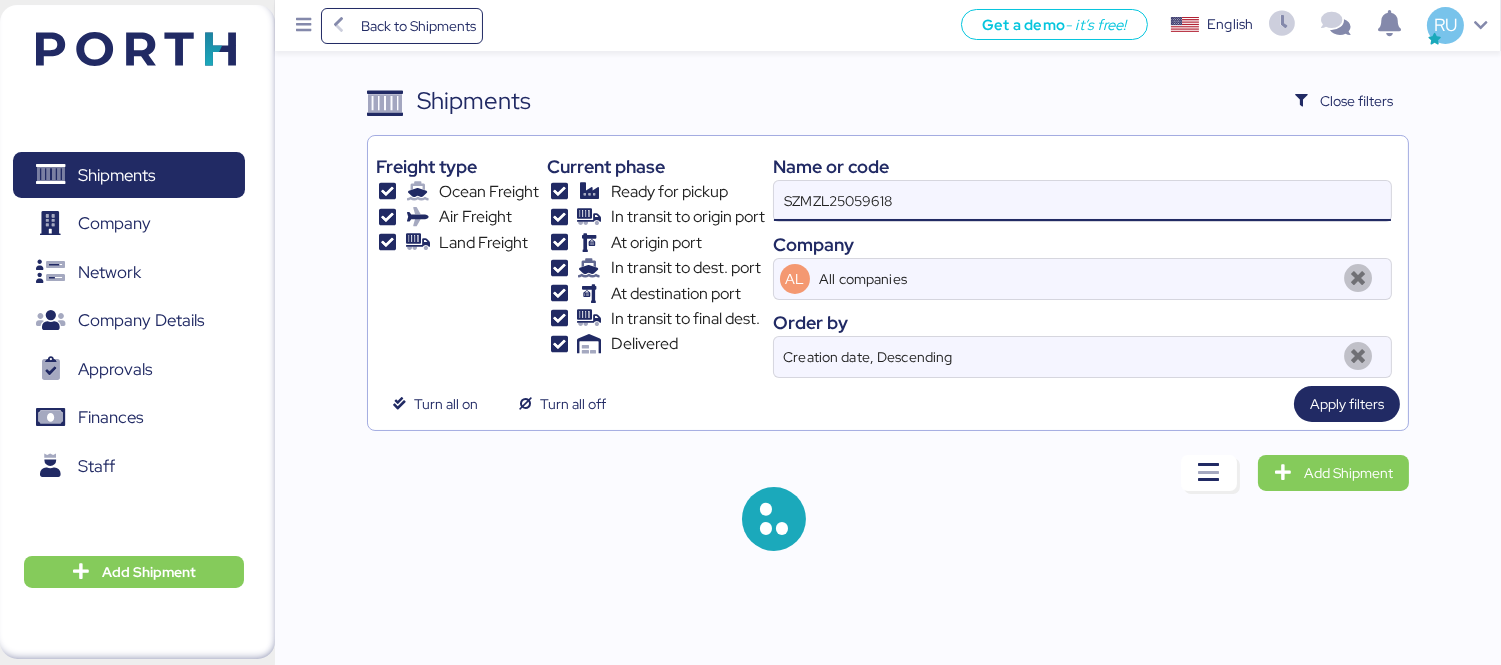 scroll, scrollTop: 0, scrollLeft: 0, axis: both 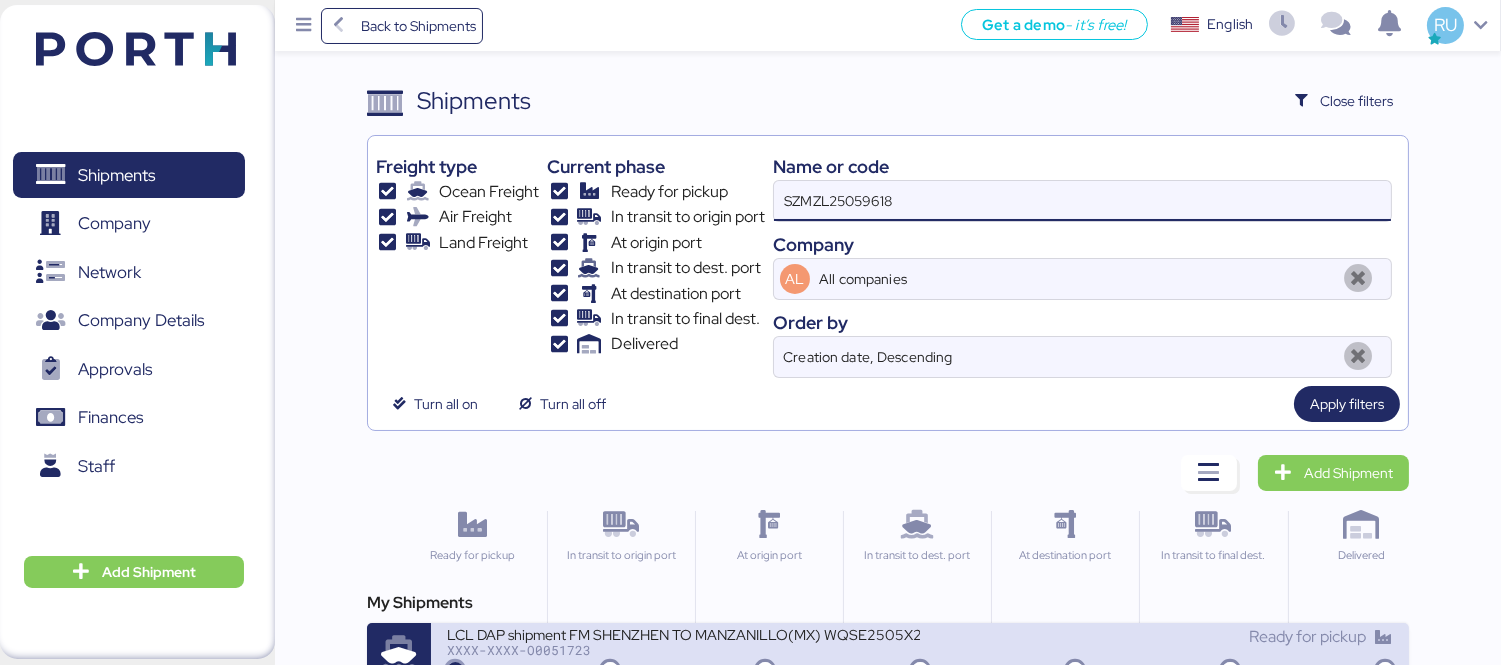 click on "LCL DAP shipment FM SHENZHEN TO MANZANILLO(MX) WQSE2505X28" at bounding box center [683, 633] 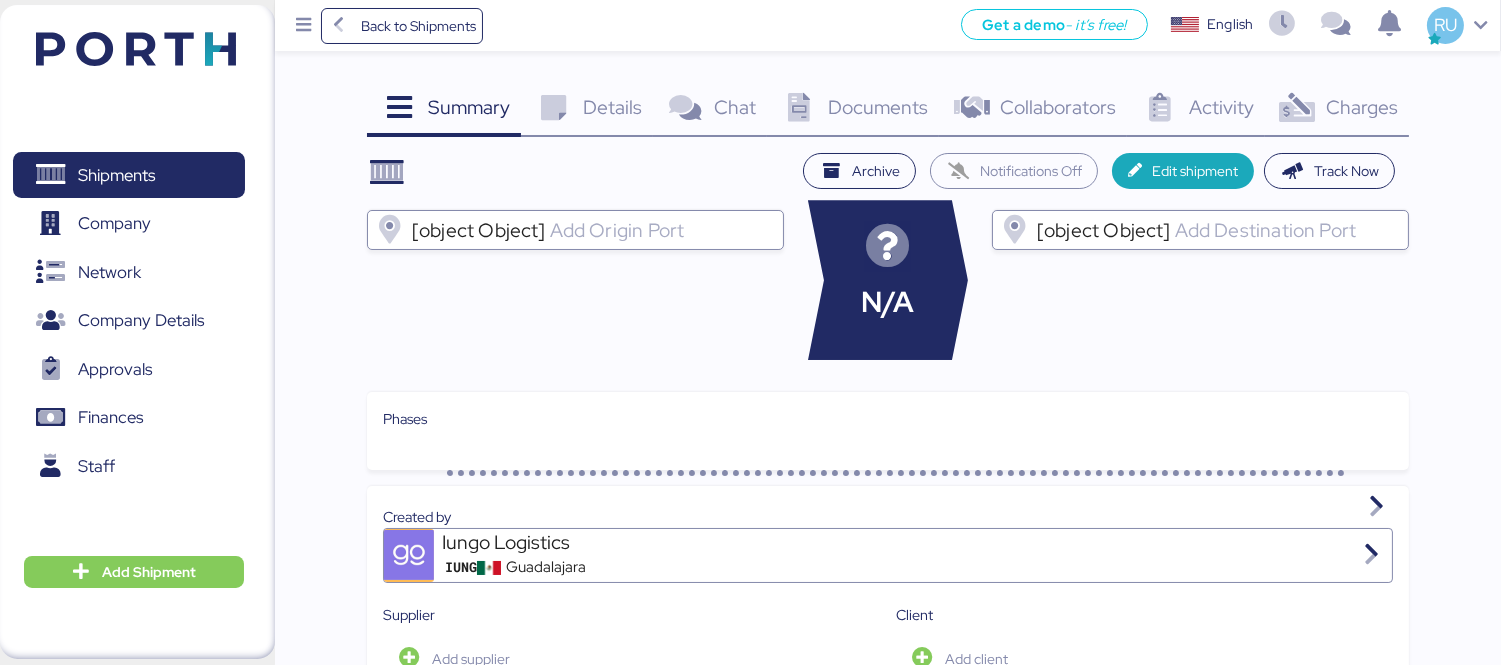 click on "Documents 0" at bounding box center (853, 110) 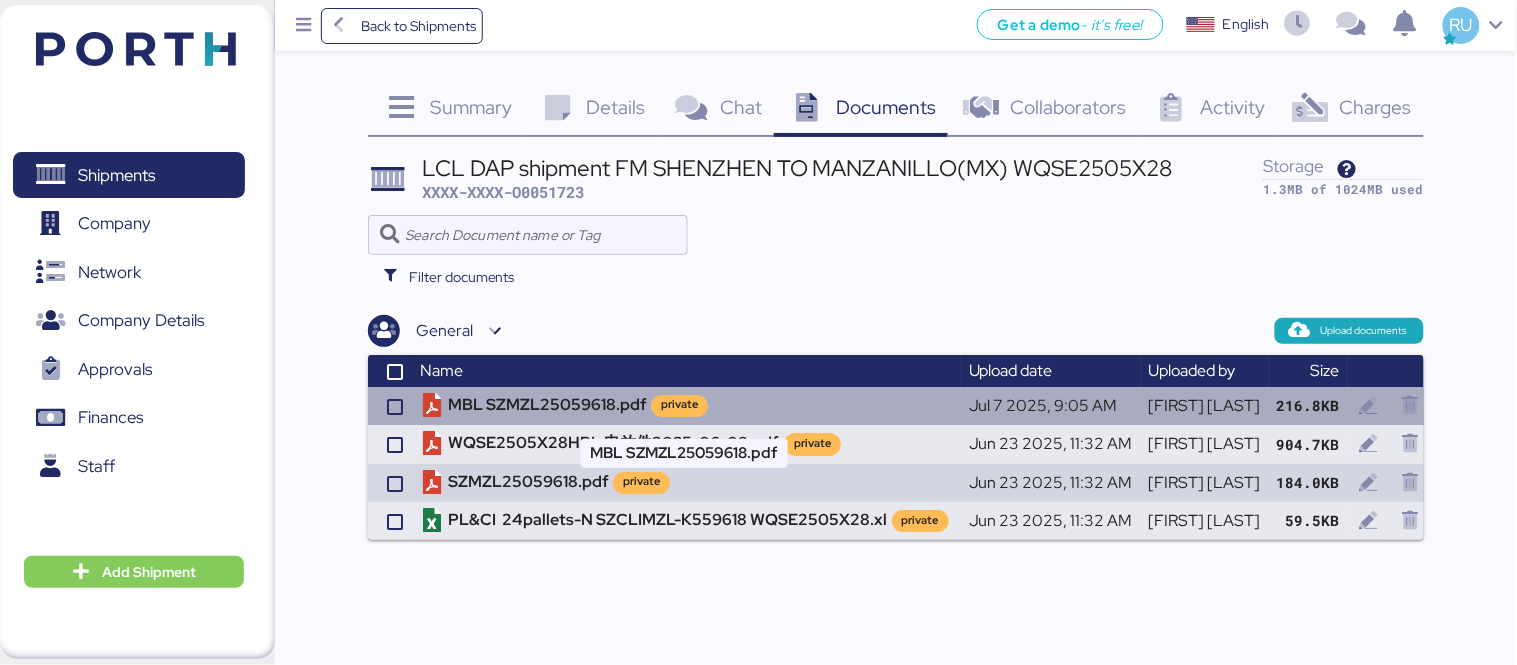click on "MBL SZMZL25059618.pdf
private" at bounding box center [686, 406] 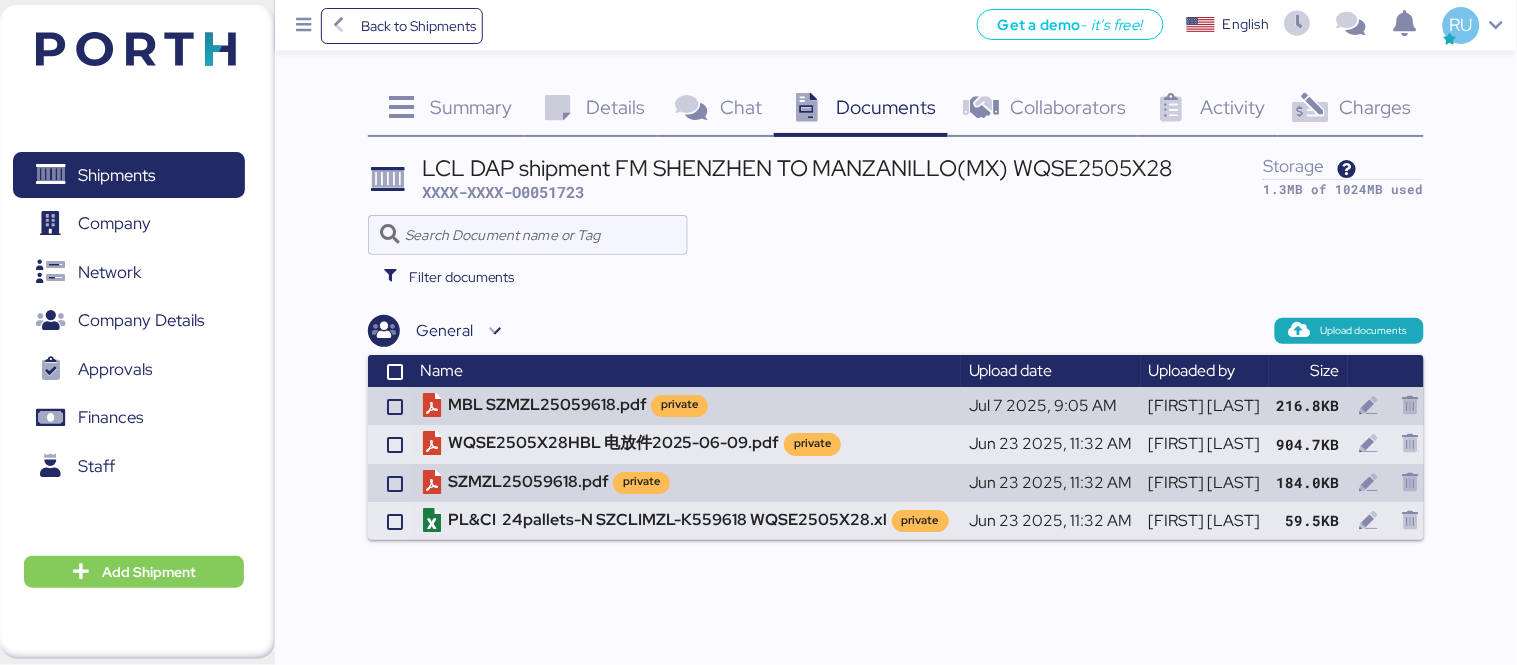 click on "LCL DAP shipment FM SHENZHEN TO MANZANILLO(MX) WQSE2505X28" at bounding box center (797, 168) 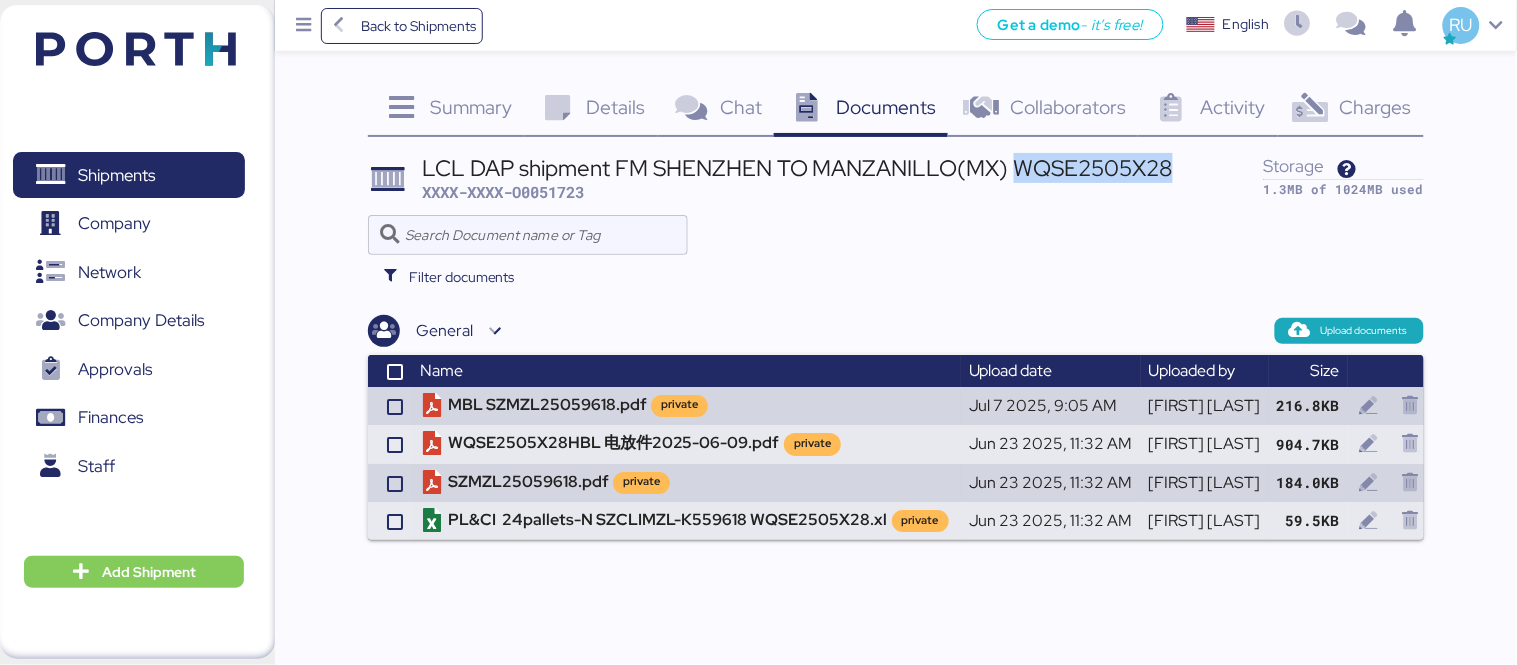 click on "LCL DAP shipment FM SHENZHEN TO MANZANILLO(MX) WQSE2505X28" at bounding box center (797, 168) 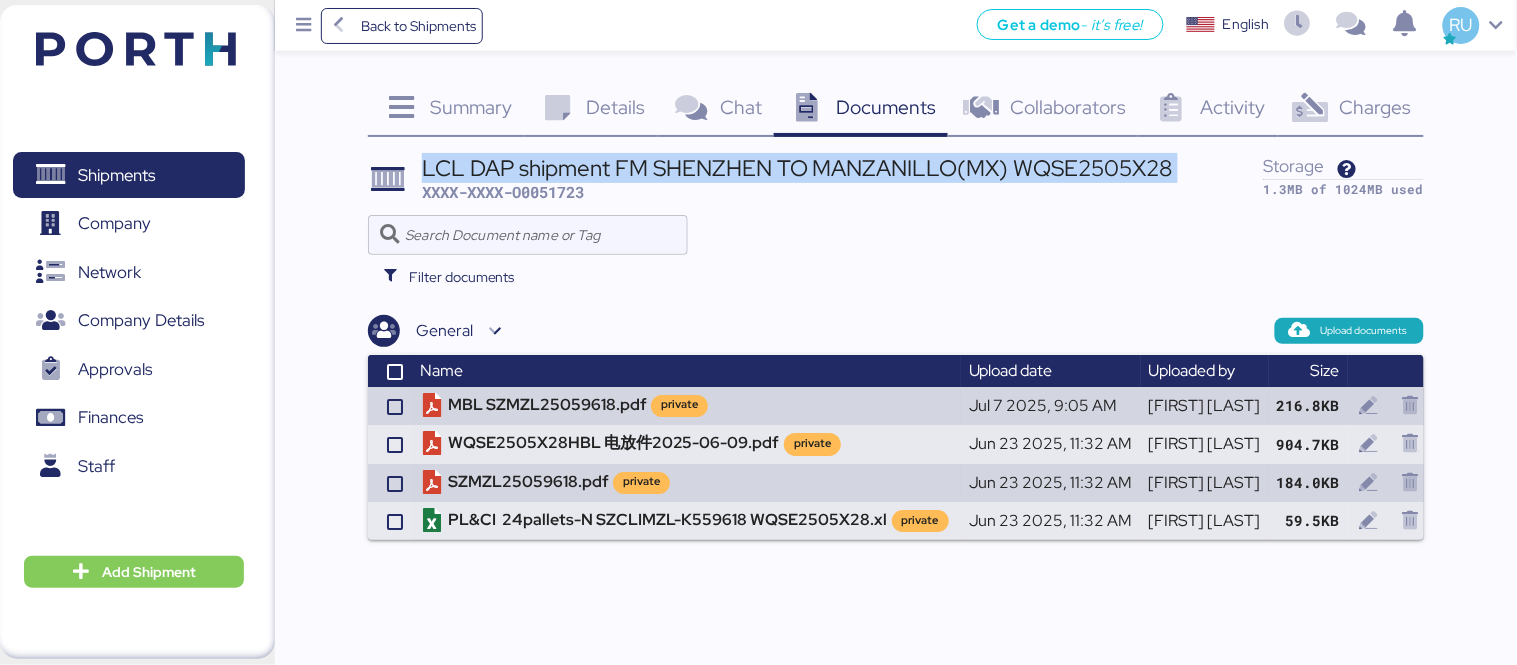 click on "LCL DAP shipment FM SHENZHEN TO MANZANILLO(MX) WQSE2505X28" at bounding box center (797, 168) 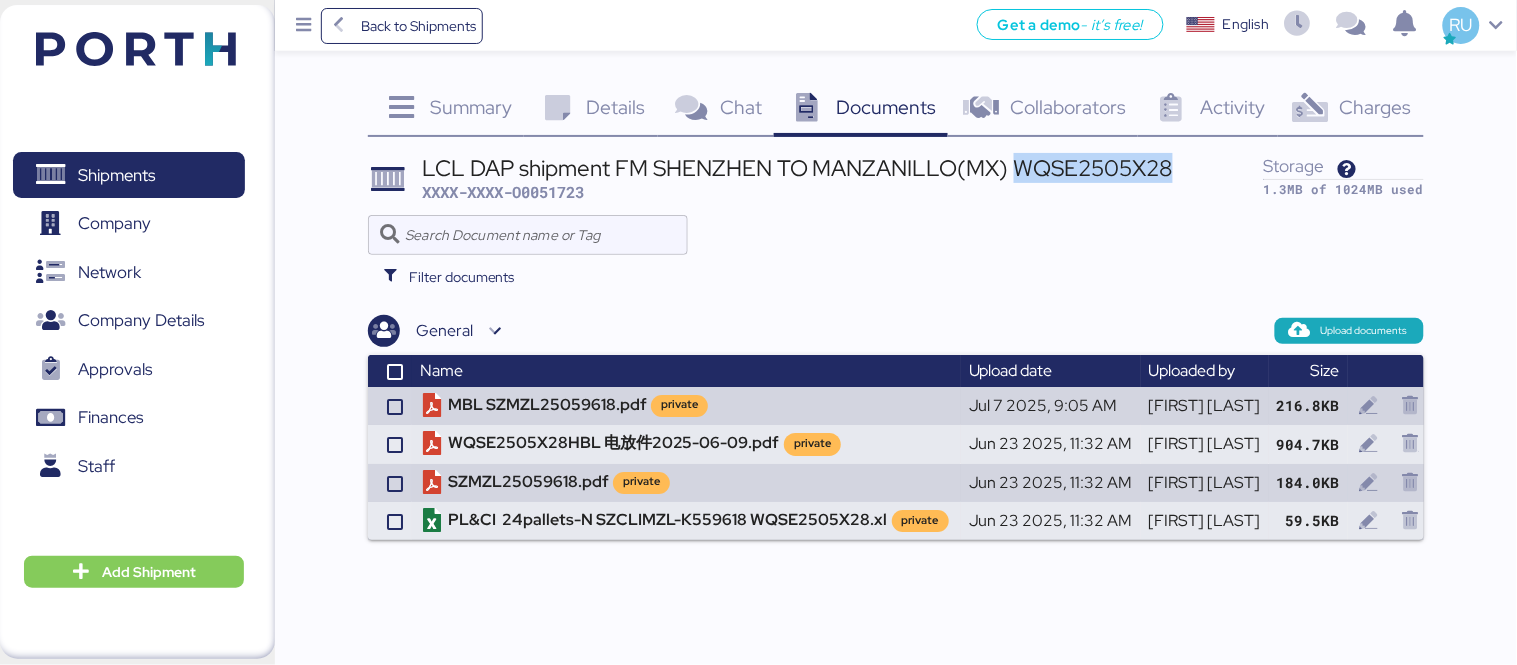 click on "LCL DAP shipment FM SHENZHEN TO MANZANILLO(MX) WQSE2505X28" at bounding box center [797, 168] 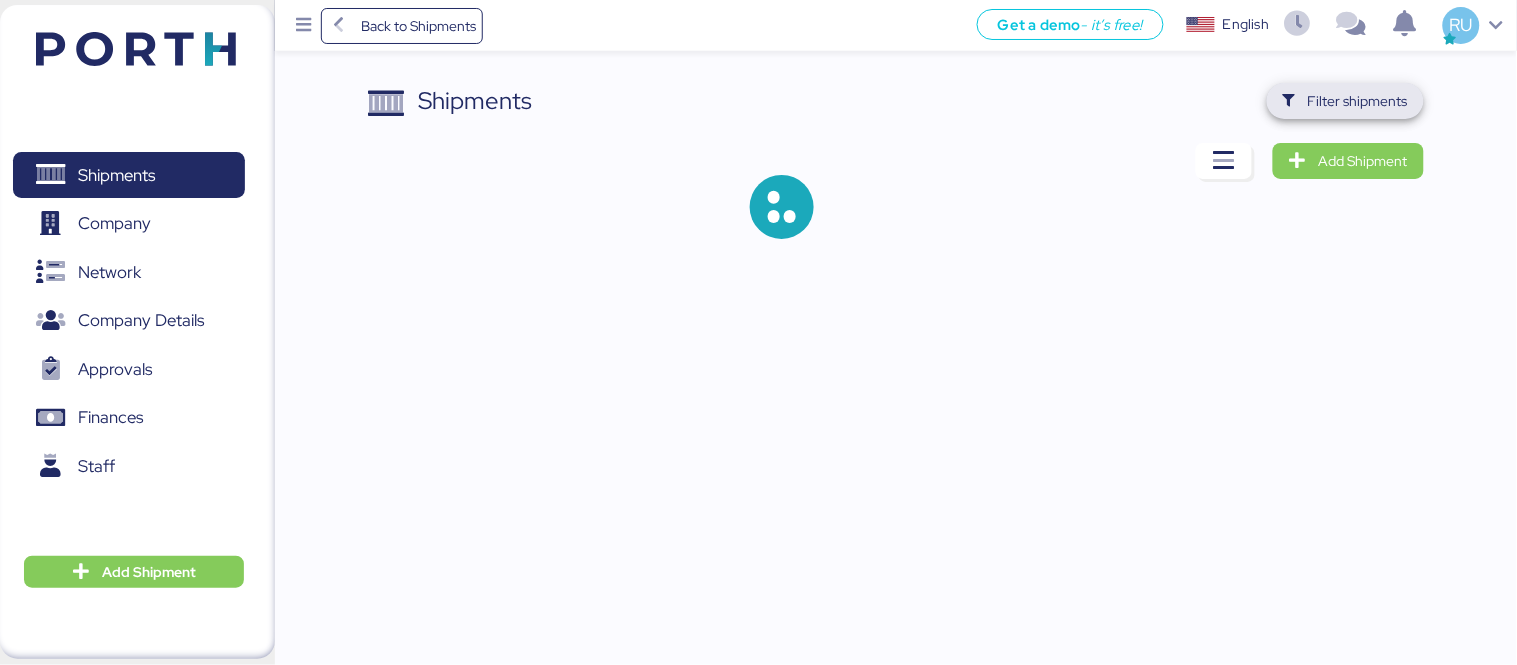 click on "Filter shipments" at bounding box center [1345, 101] 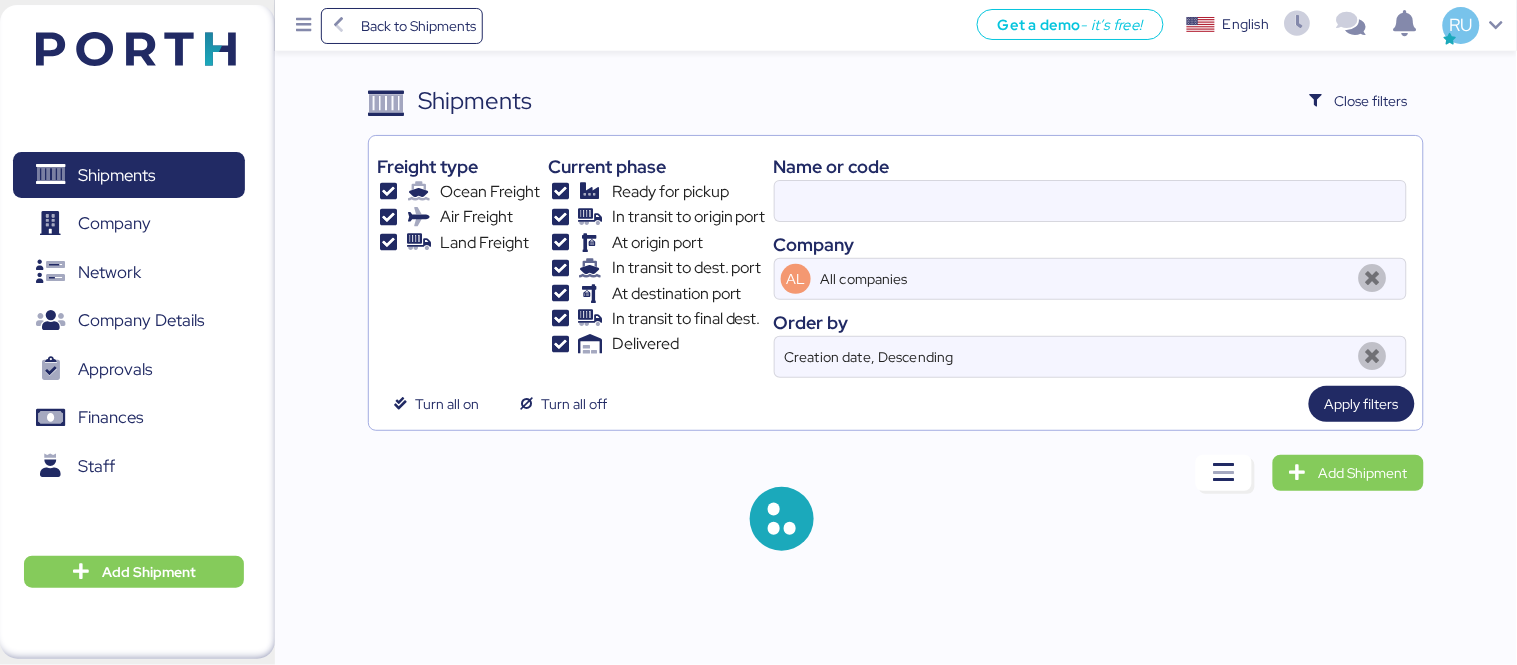 click on "Name or code" at bounding box center [1090, 166] 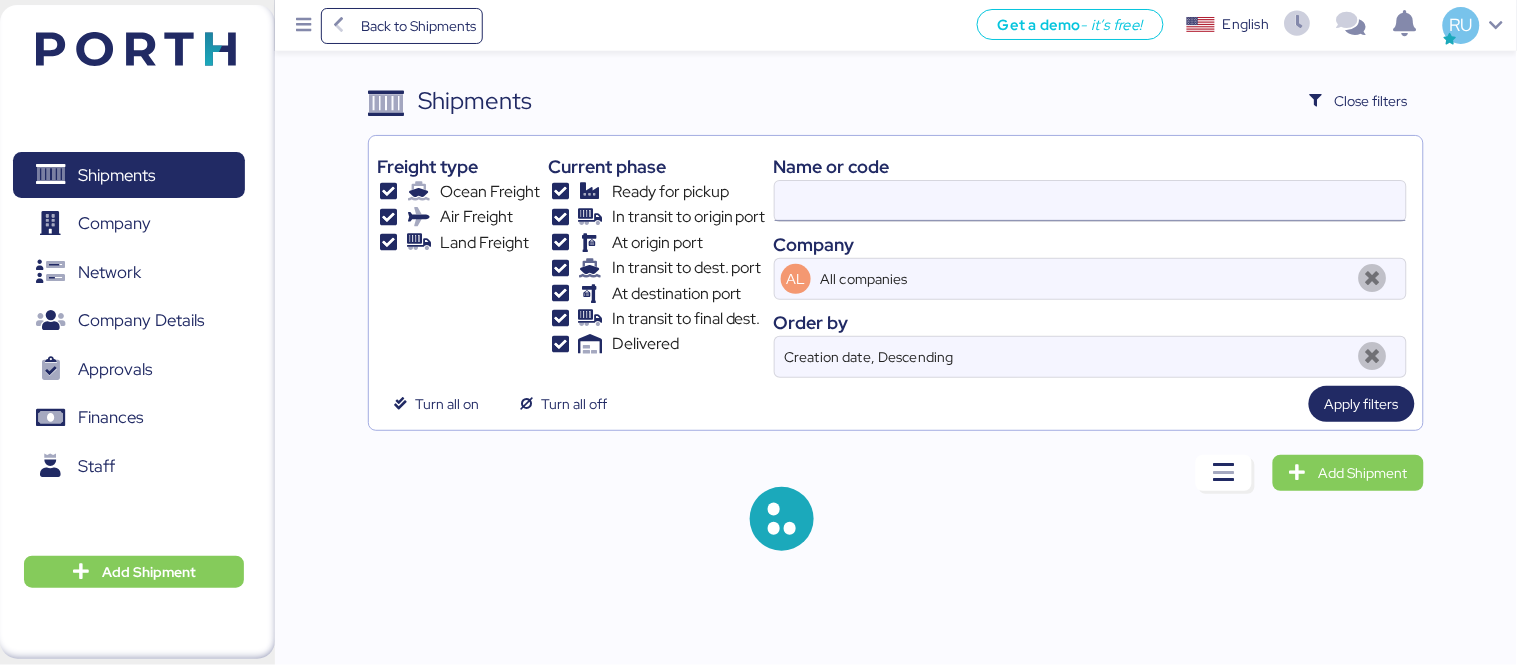click at bounding box center [1090, 201] 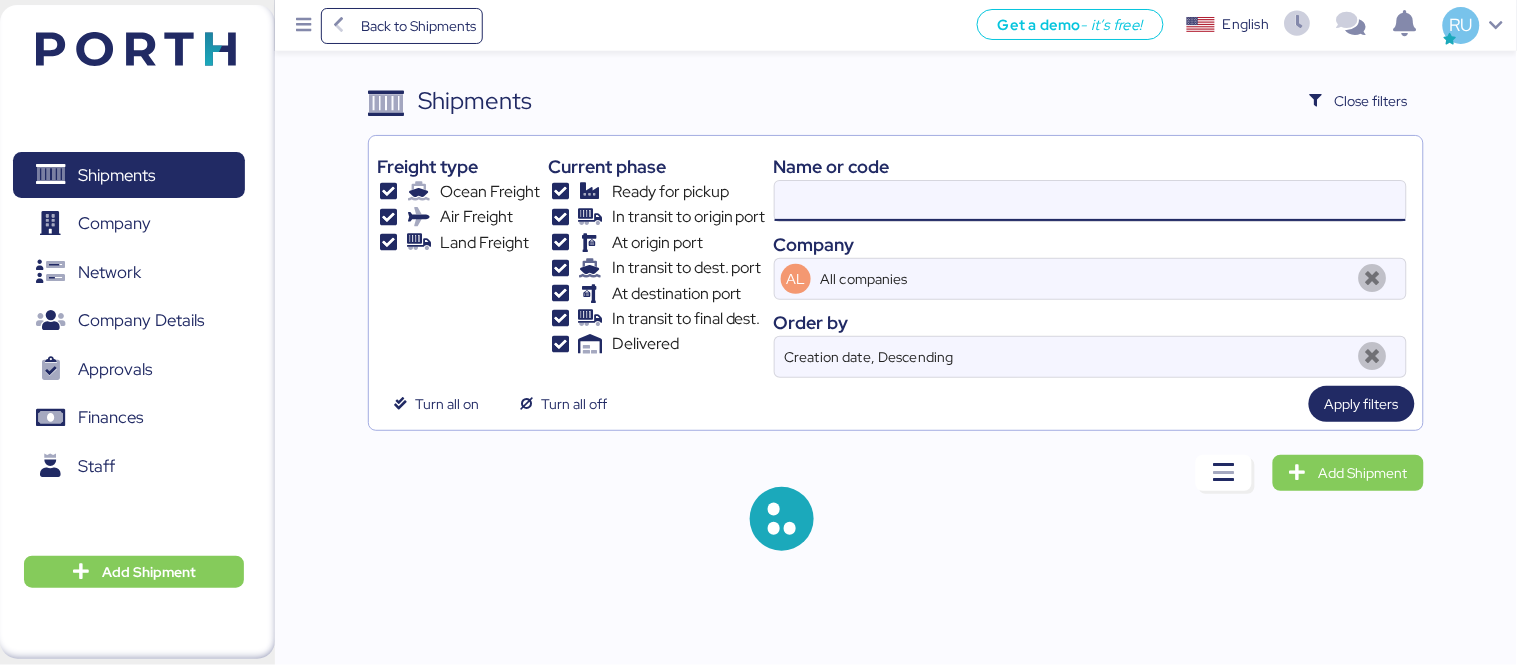 paste on "WQSE2505X27" 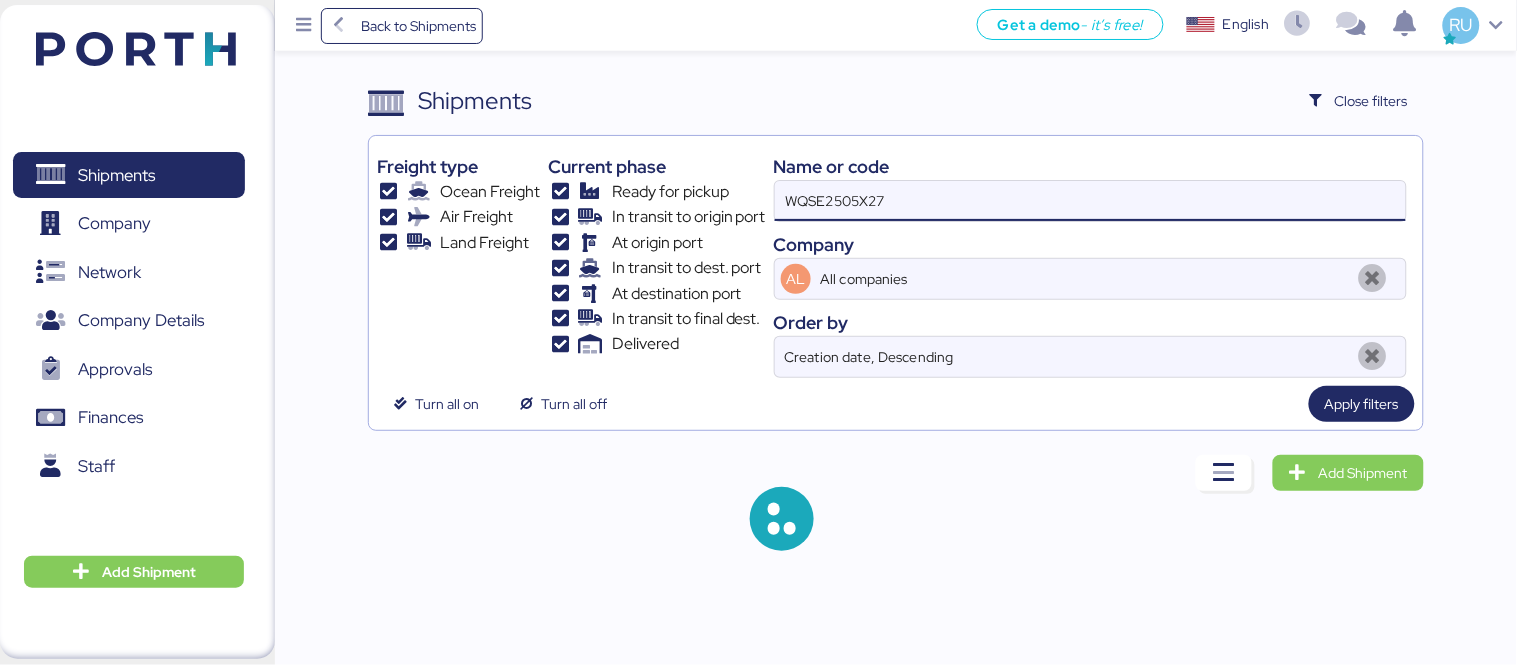 type on "WQSE2505X27" 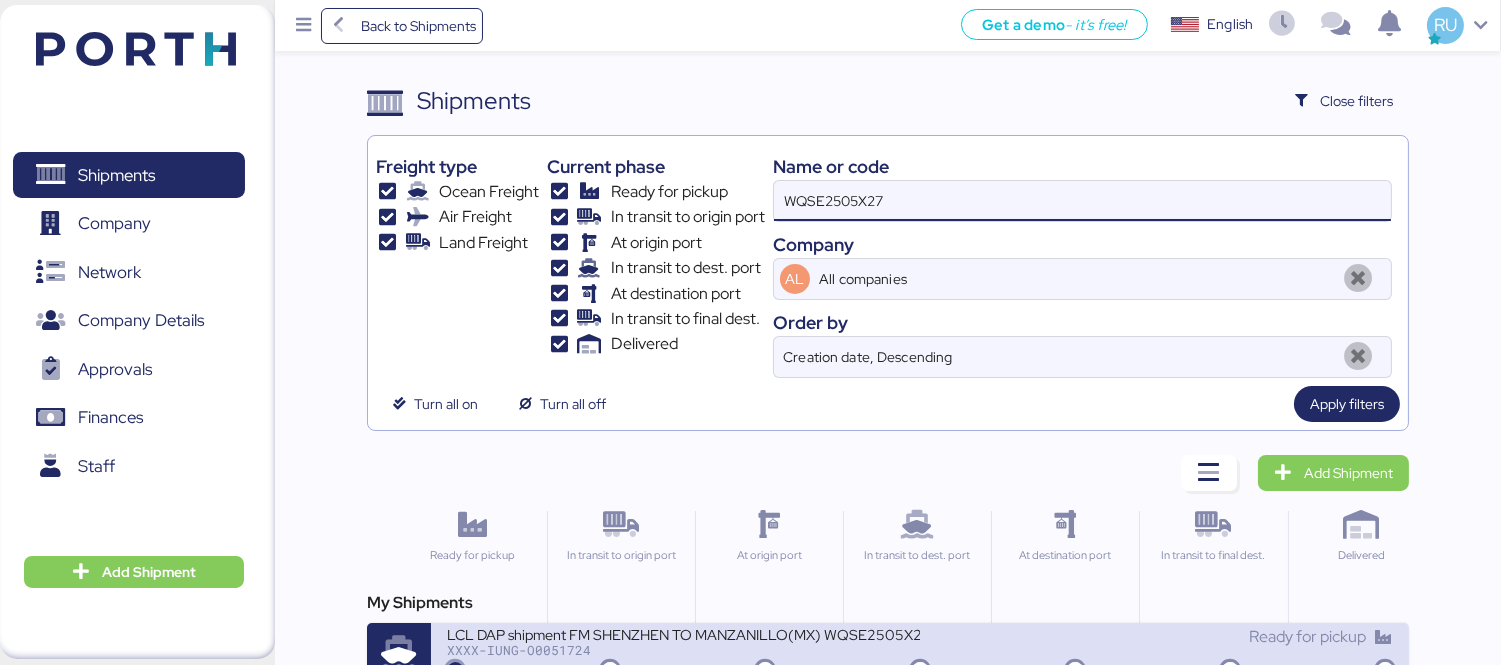 click on "LCL DAP shipment FM SHENZHEN TO MANZANILLO(MX) WQSE2505X27" at bounding box center [683, 633] 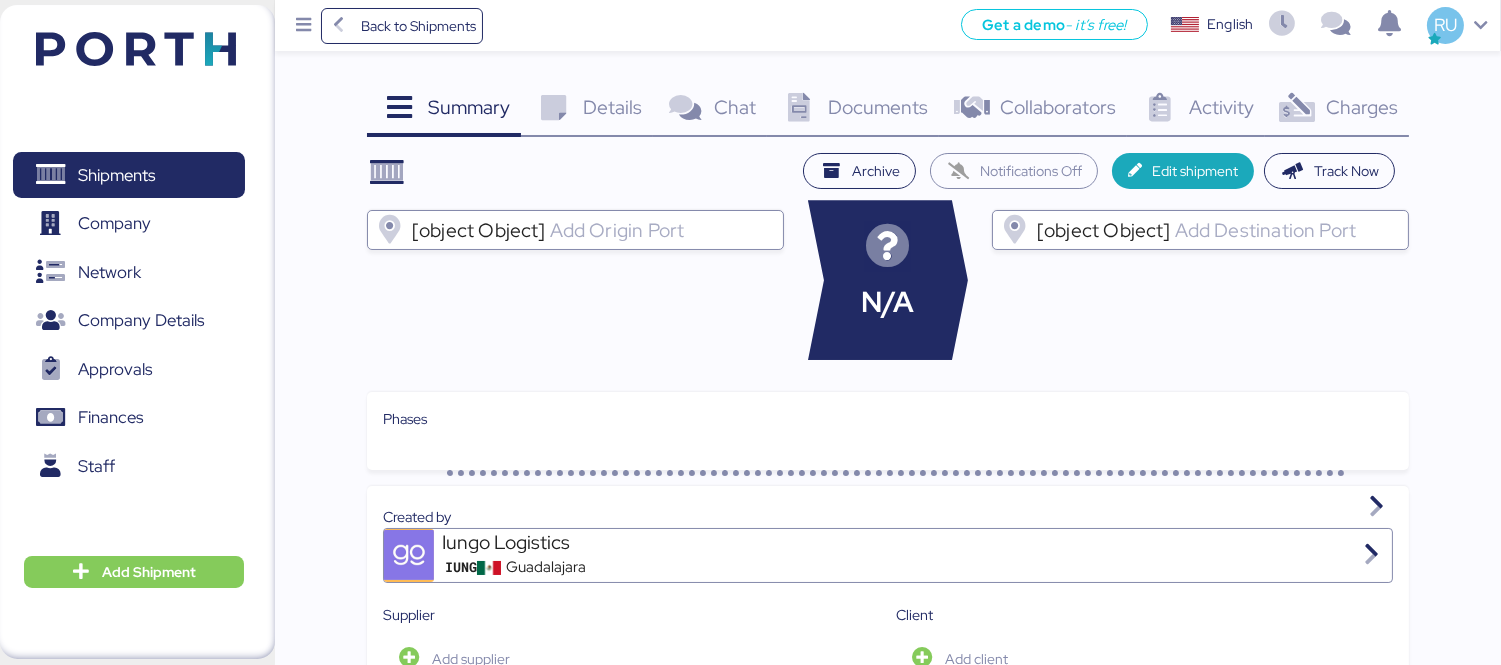 click on "Charges" at bounding box center [469, 107] 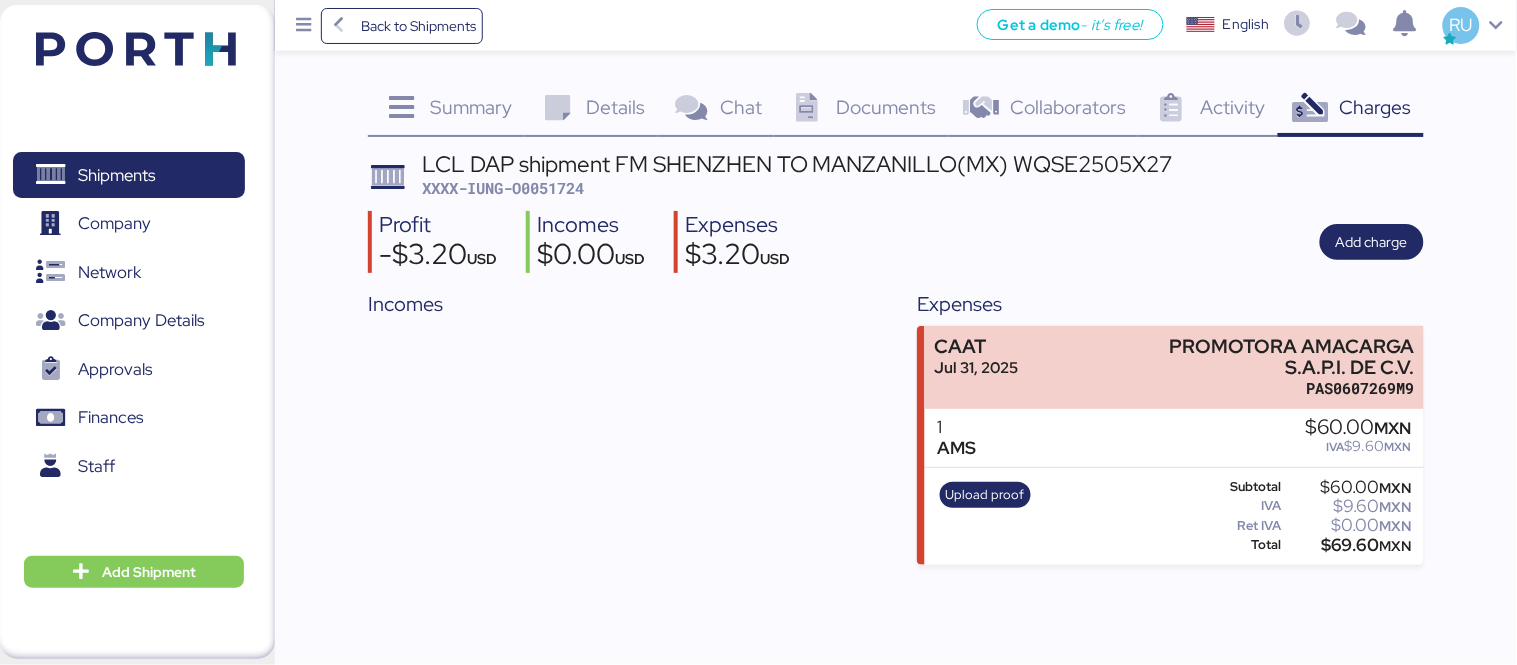click on "Documents 0" at bounding box center [861, 110] 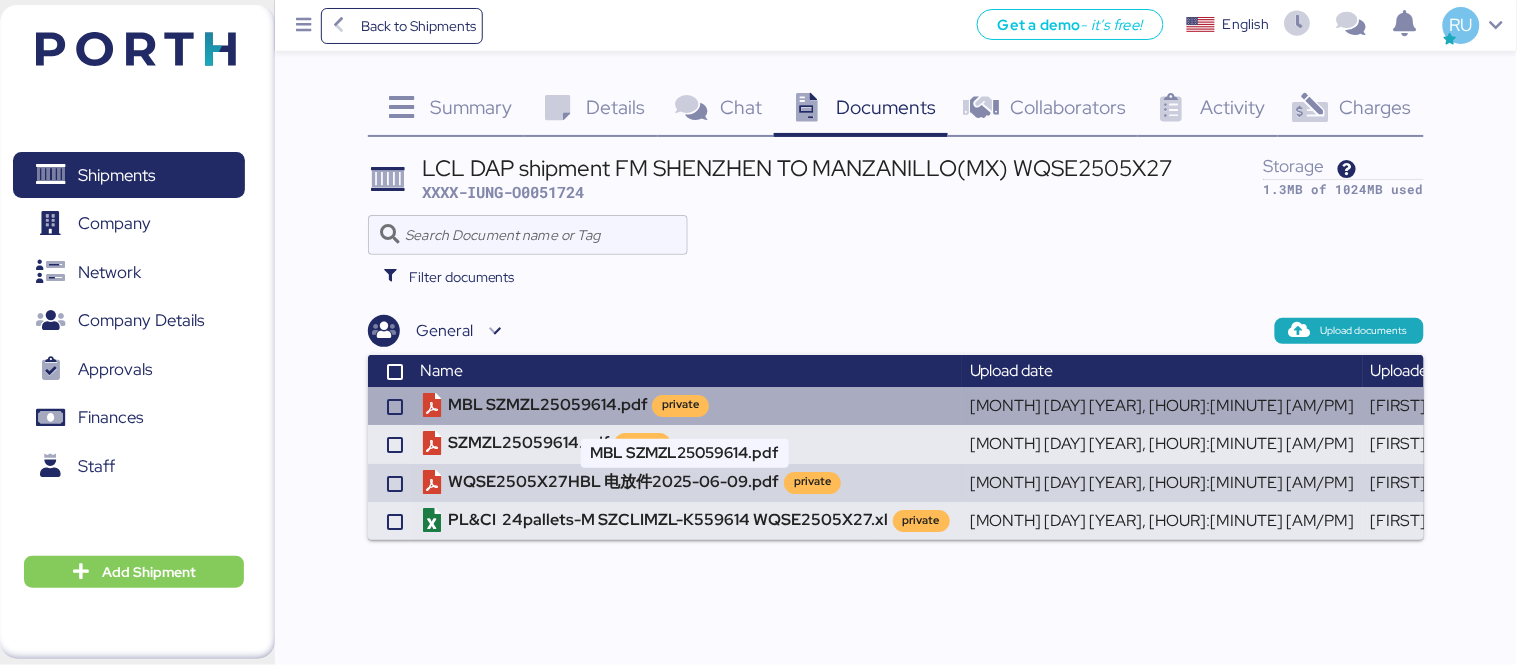 click on "MBL SZMZL25059614.pdf
private" at bounding box center [687, 406] 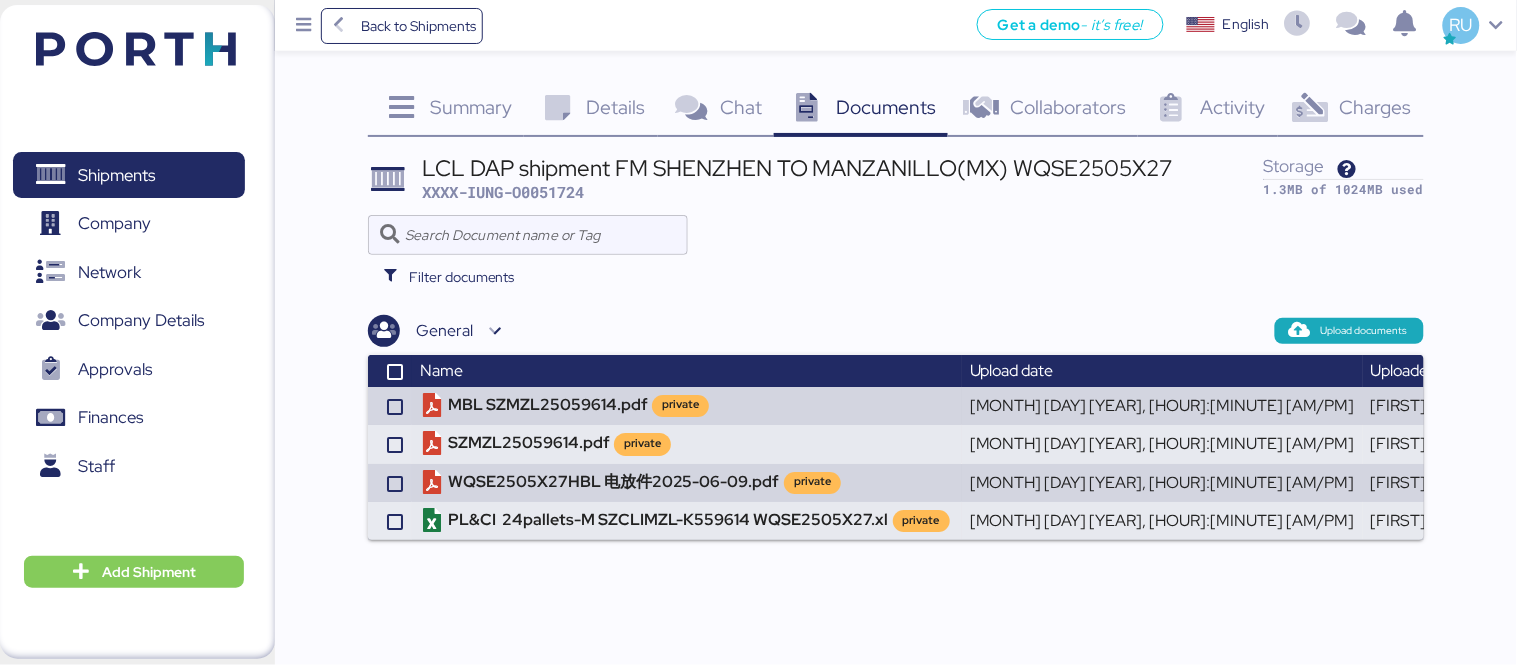 click at bounding box center (136, 49) 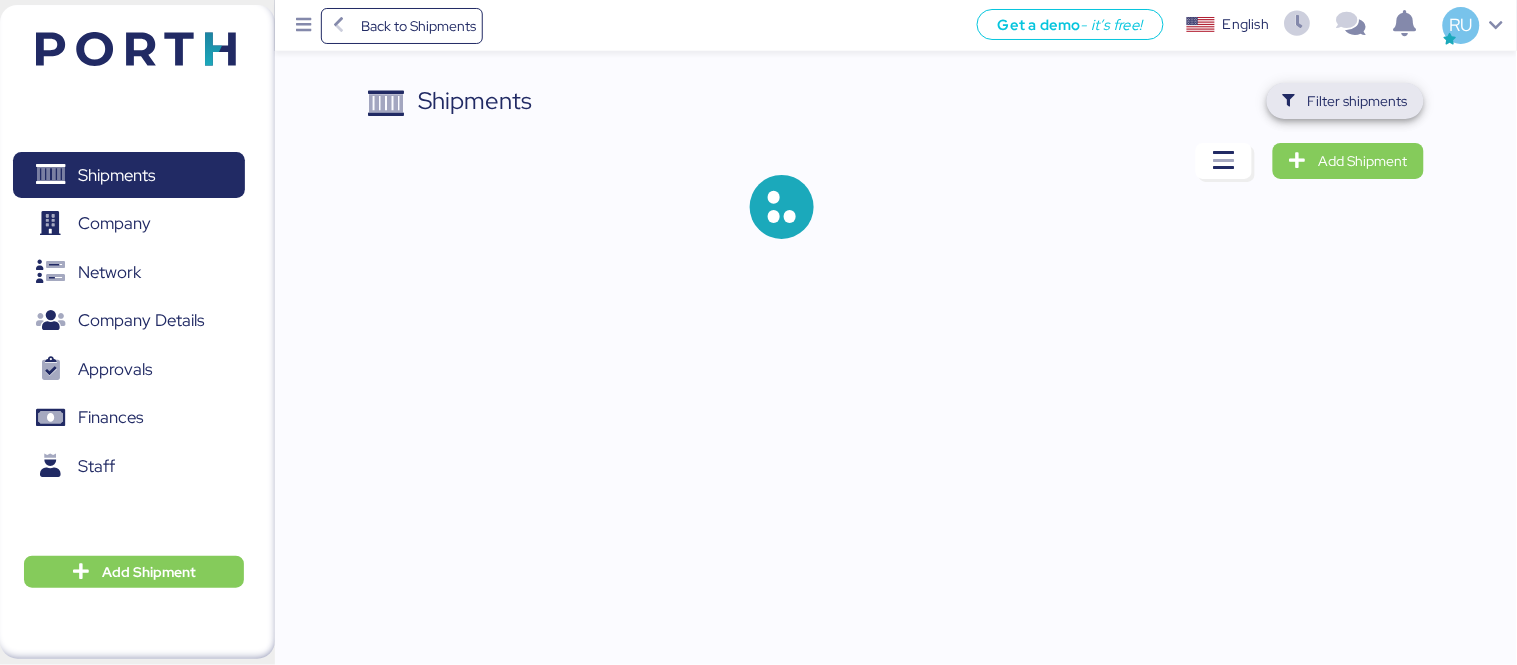 click on "Filter shipments" at bounding box center [1358, 101] 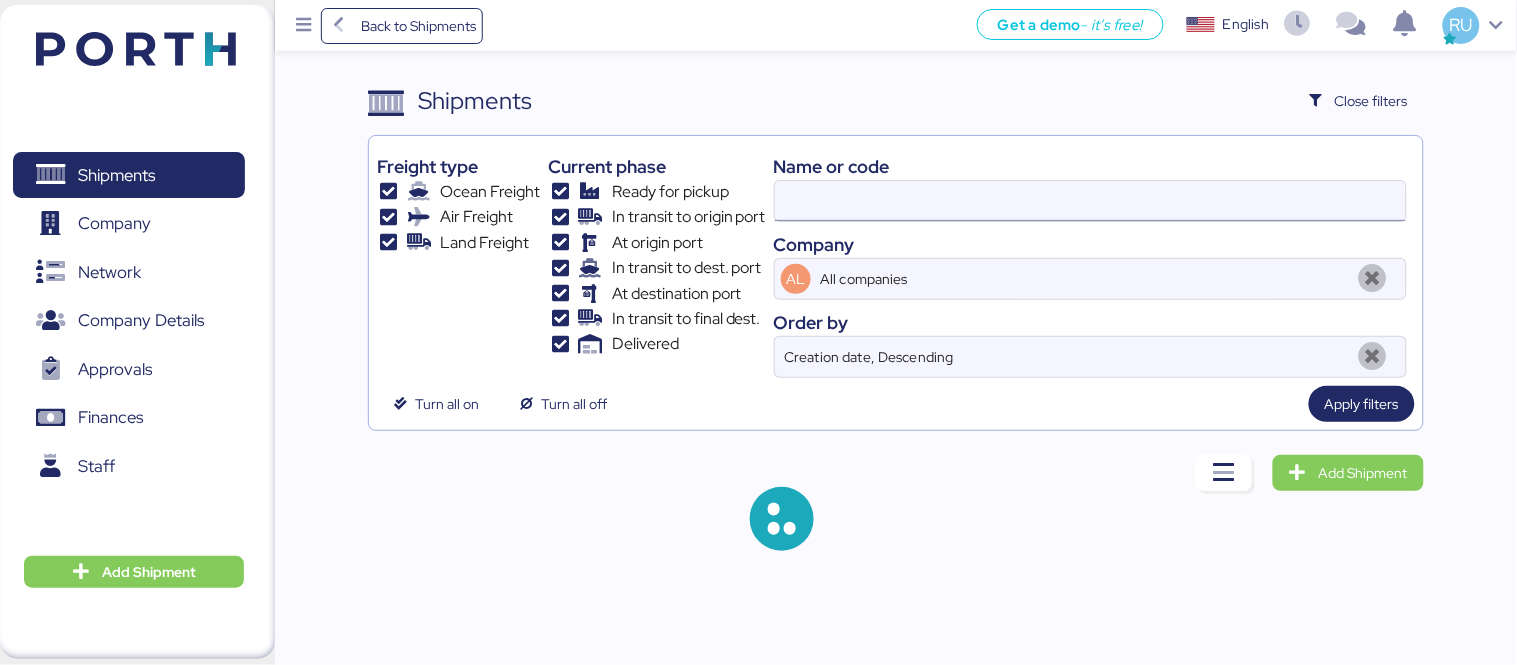 click at bounding box center [1090, 201] 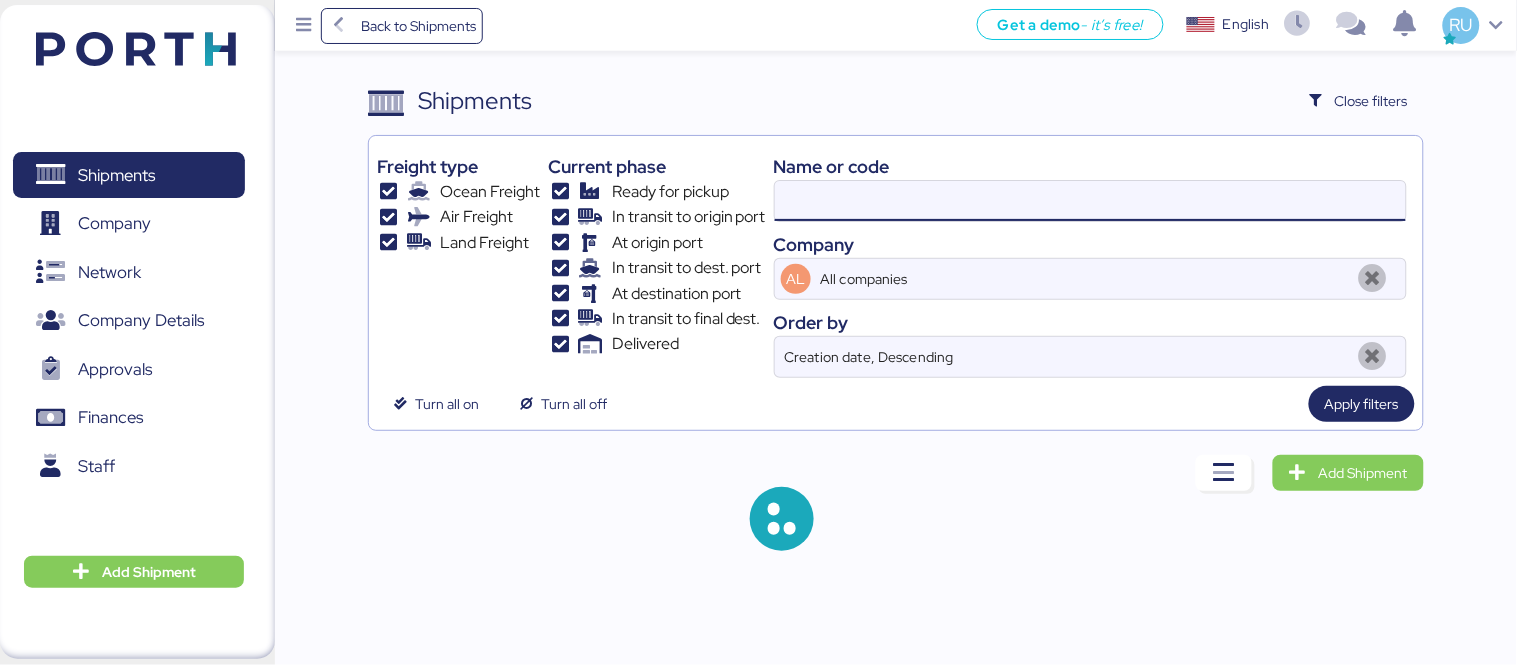 paste on "WQSE2505X26" 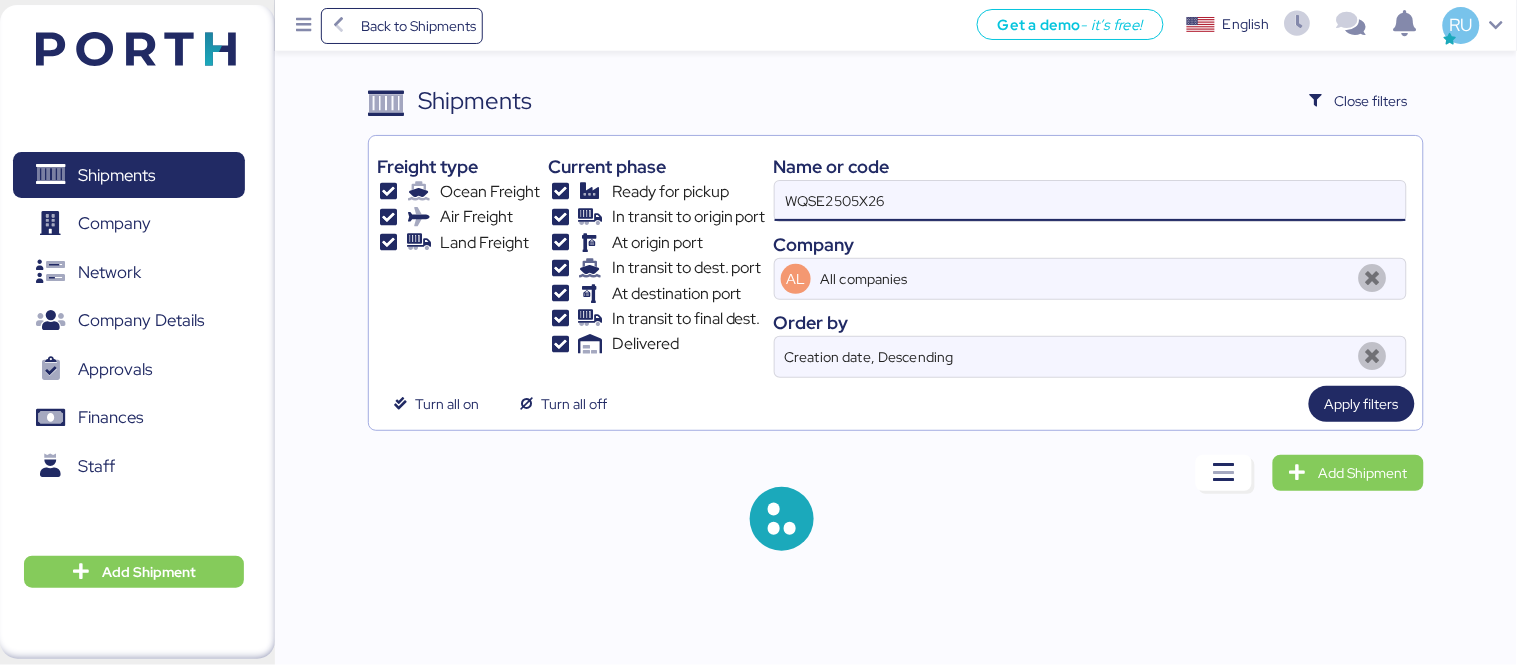 type on "WQSE2505X26" 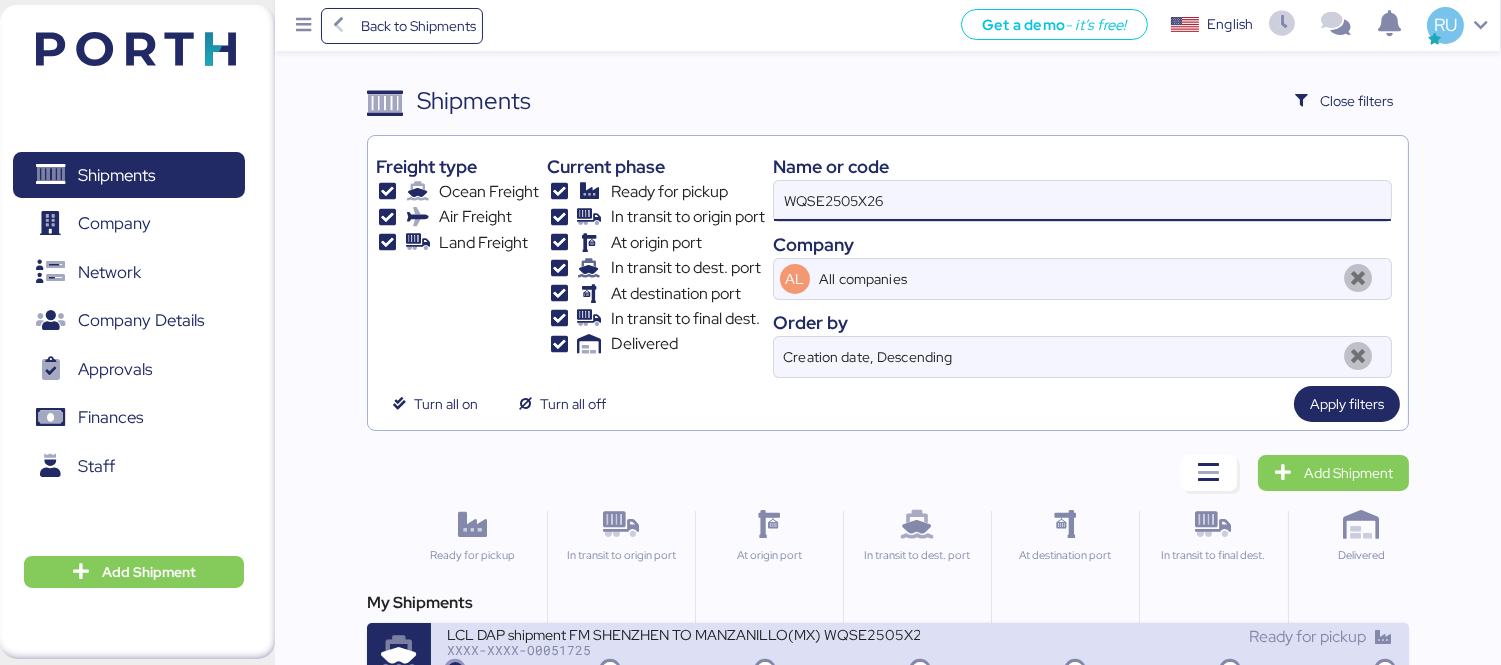 click on "XXXX-XXXX-O0051725" at bounding box center [683, 650] 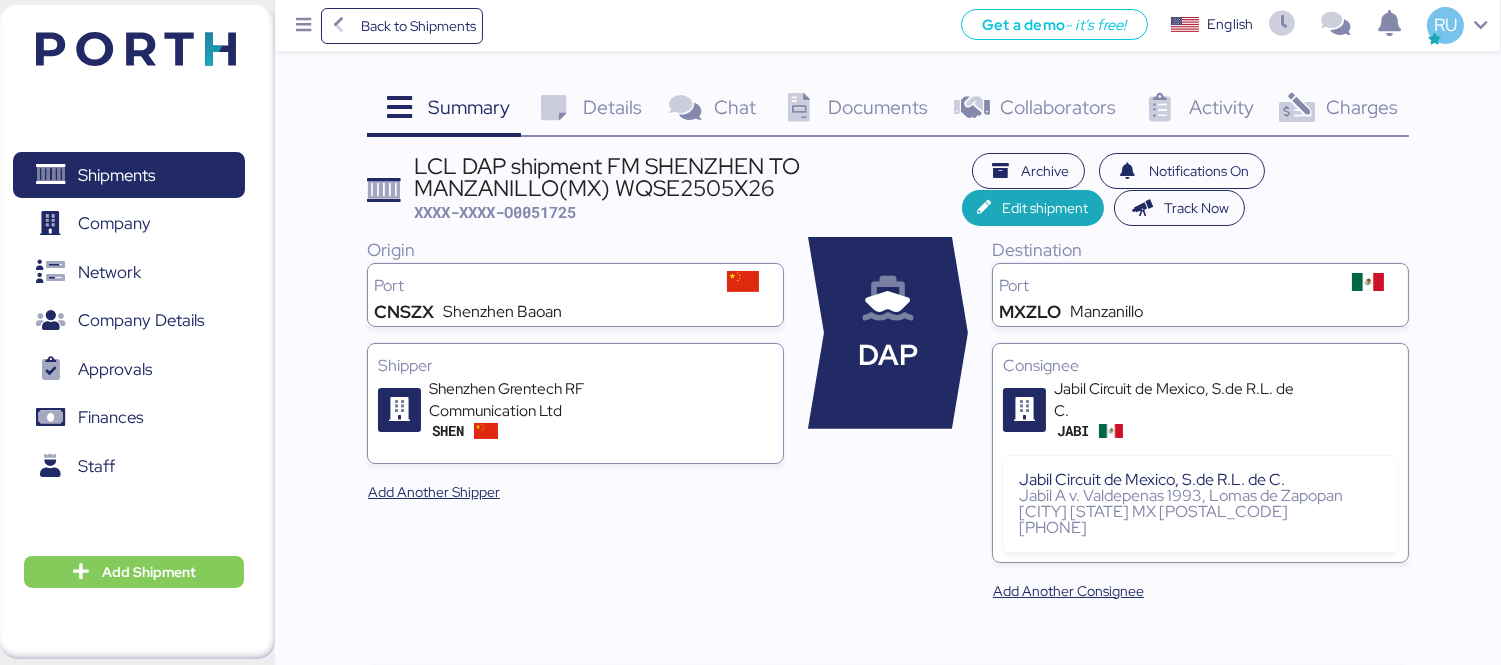 click on "Documents" at bounding box center [469, 107] 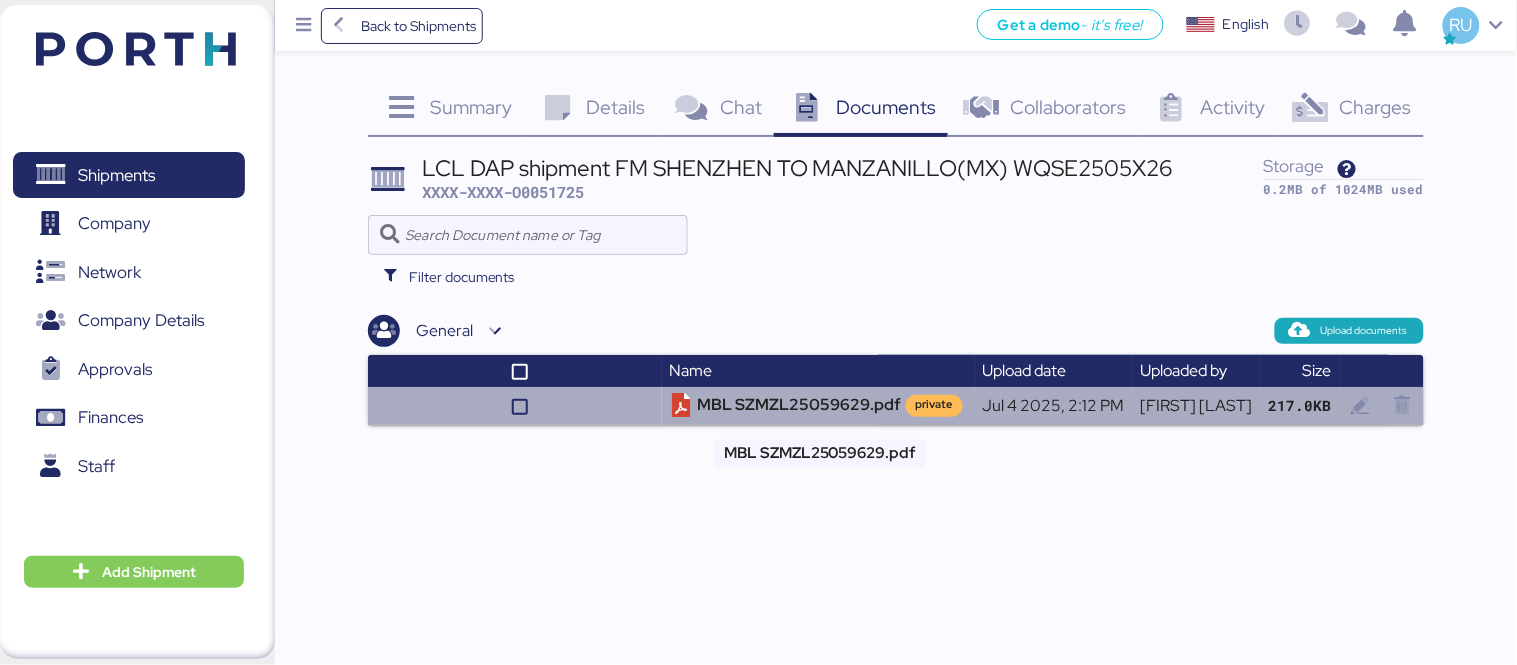 click on "MBL SZMZL25059629.pdf
private" at bounding box center [818, 406] 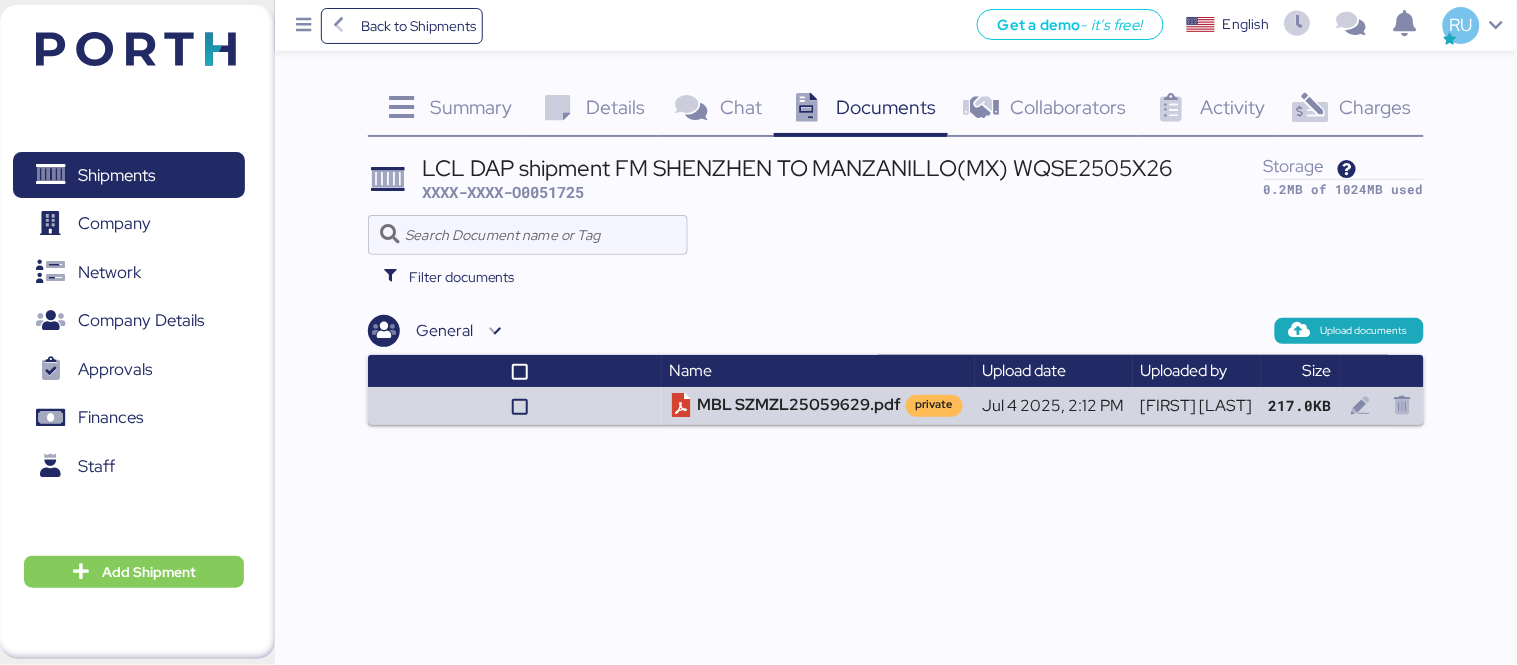 click at bounding box center (136, 49) 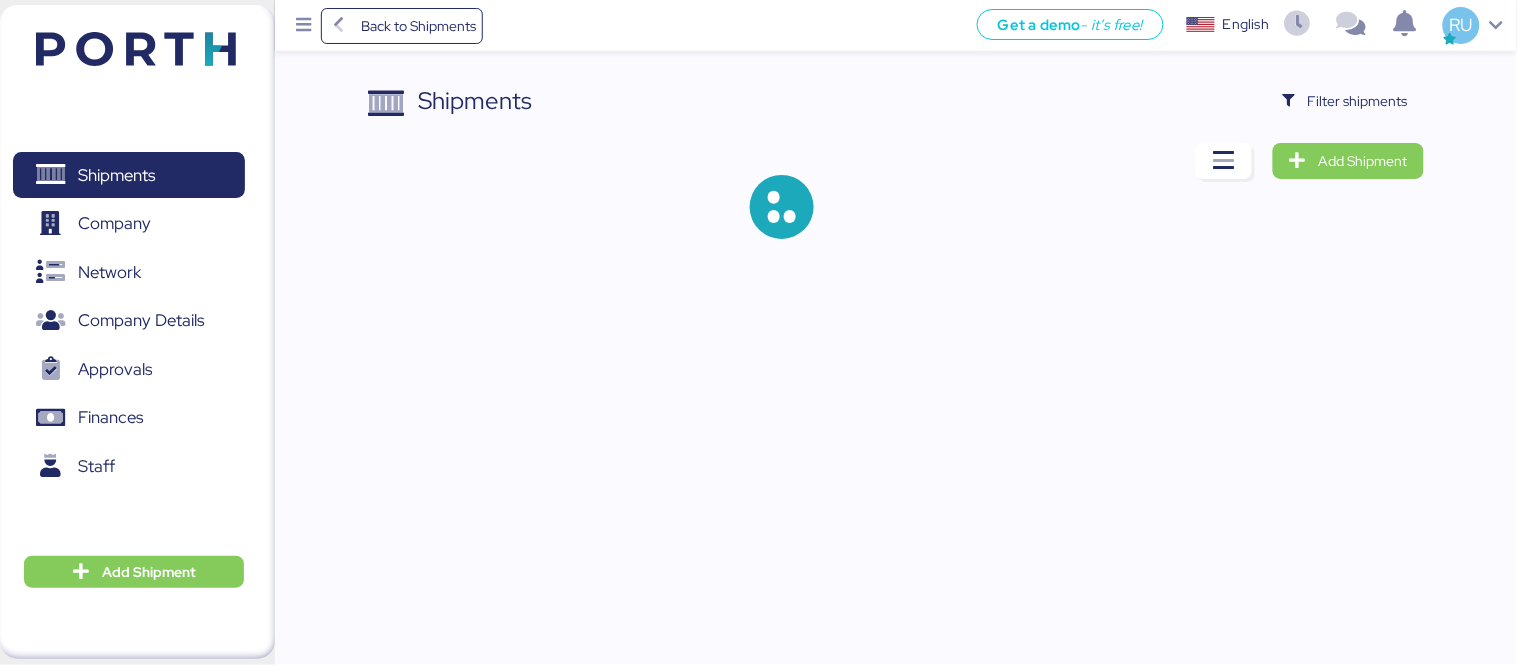 click on "Shipments   Filter shipments     Add Shipment" at bounding box center (896, 177) 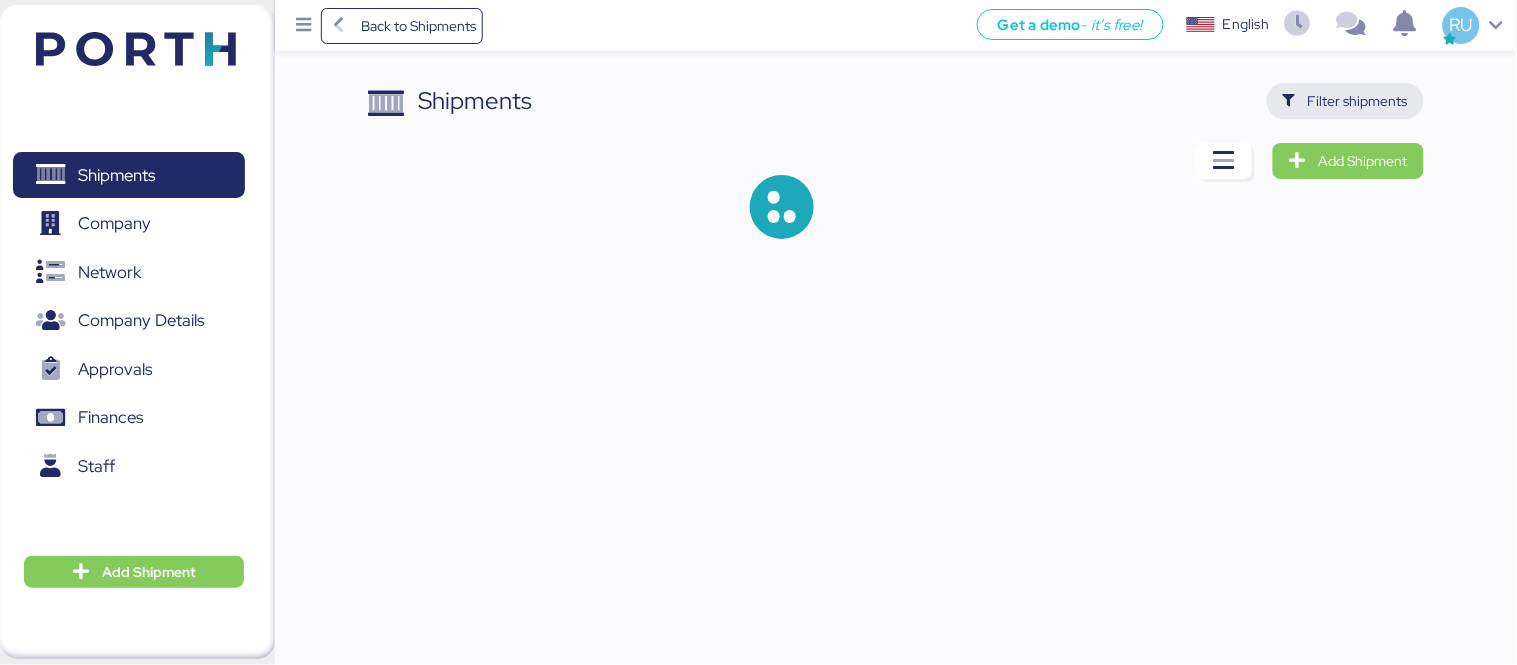 click on "Filter shipments" at bounding box center [1358, 101] 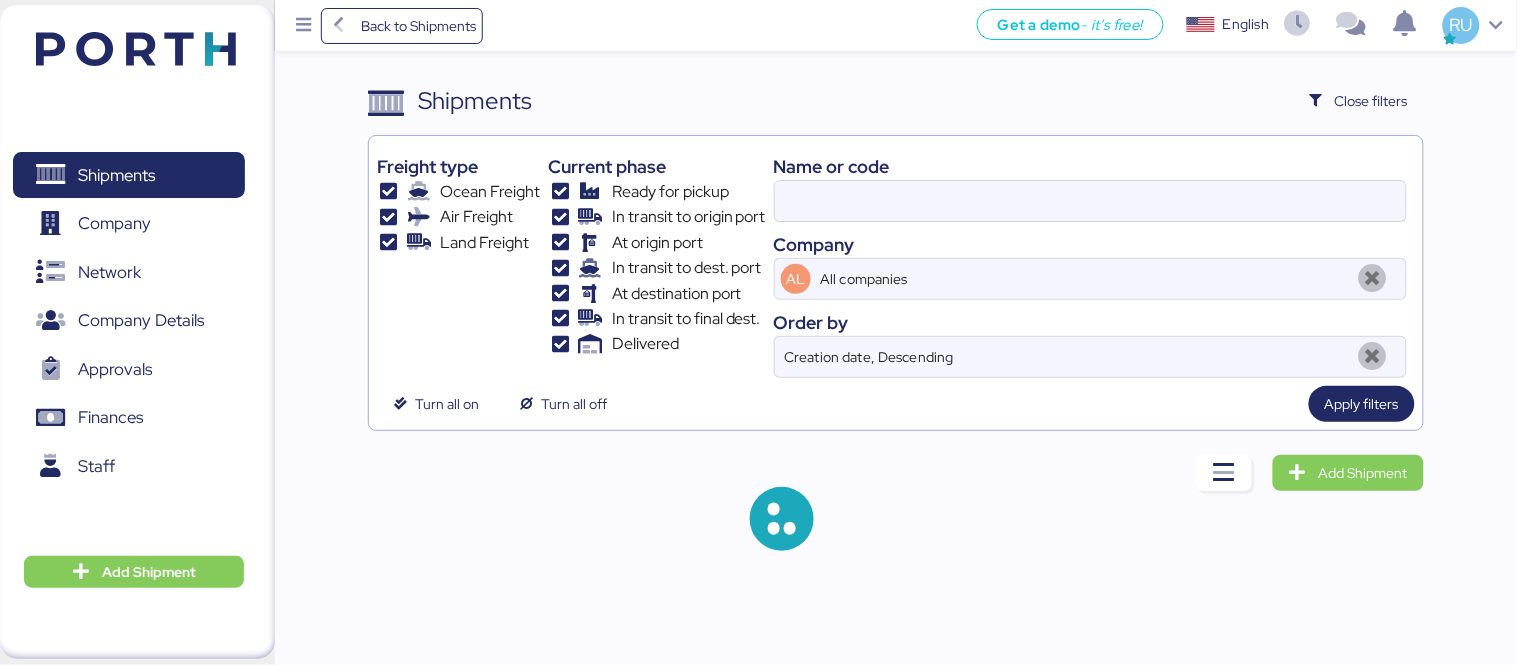 click on "Name or code" at bounding box center (1090, 166) 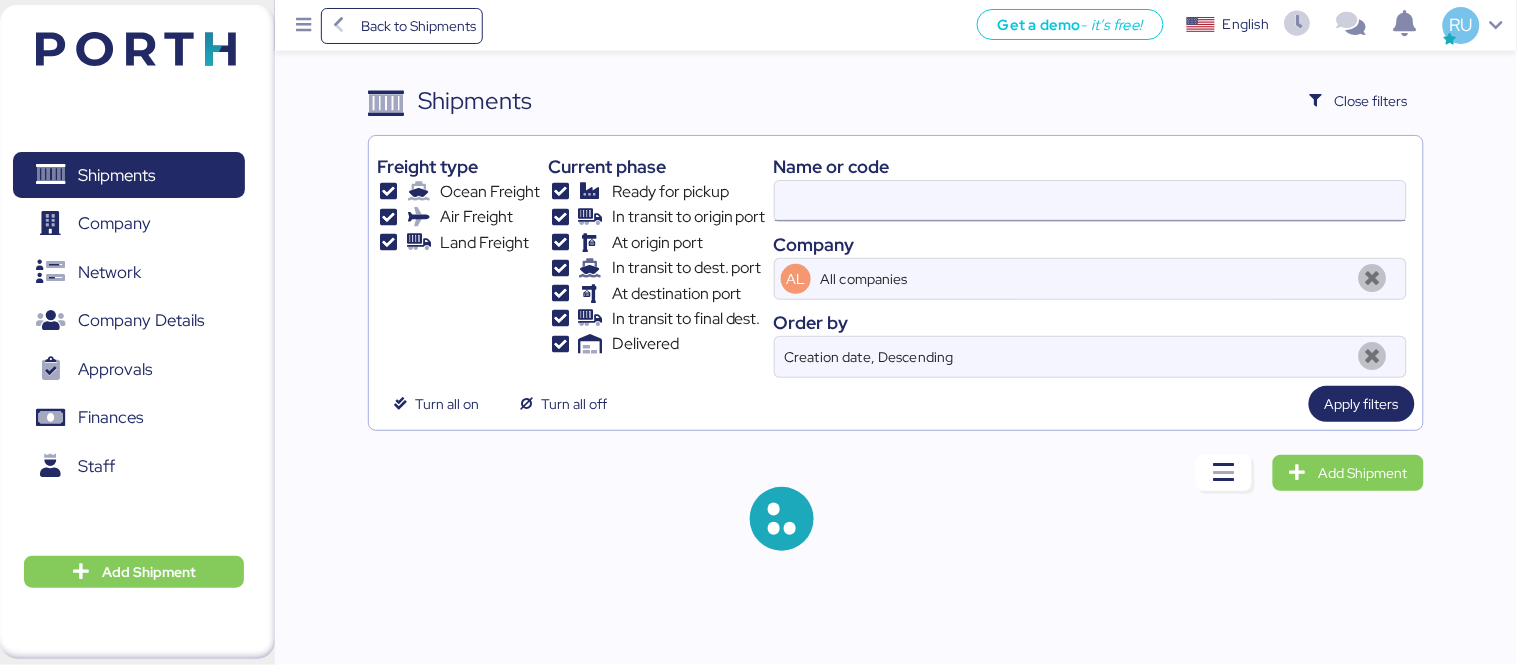 click at bounding box center [1090, 201] 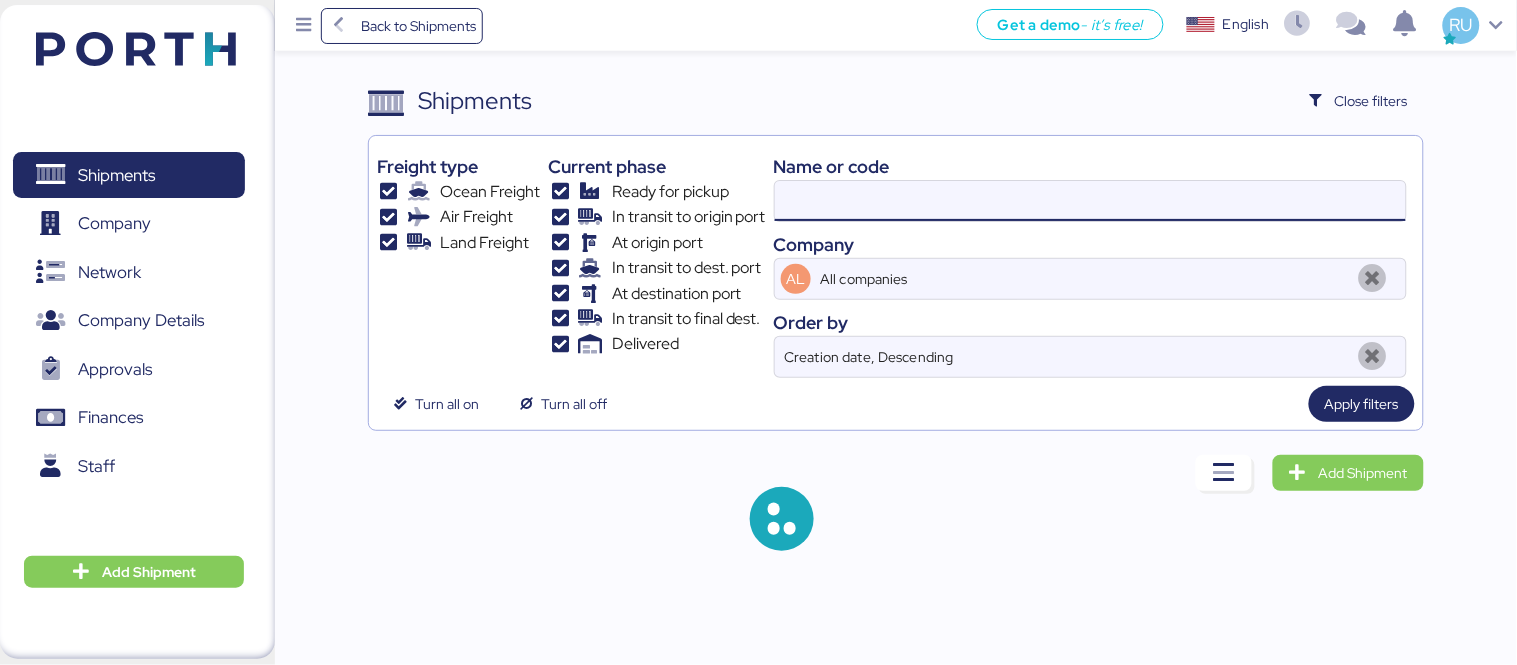 paste on "SZMZL25059624" 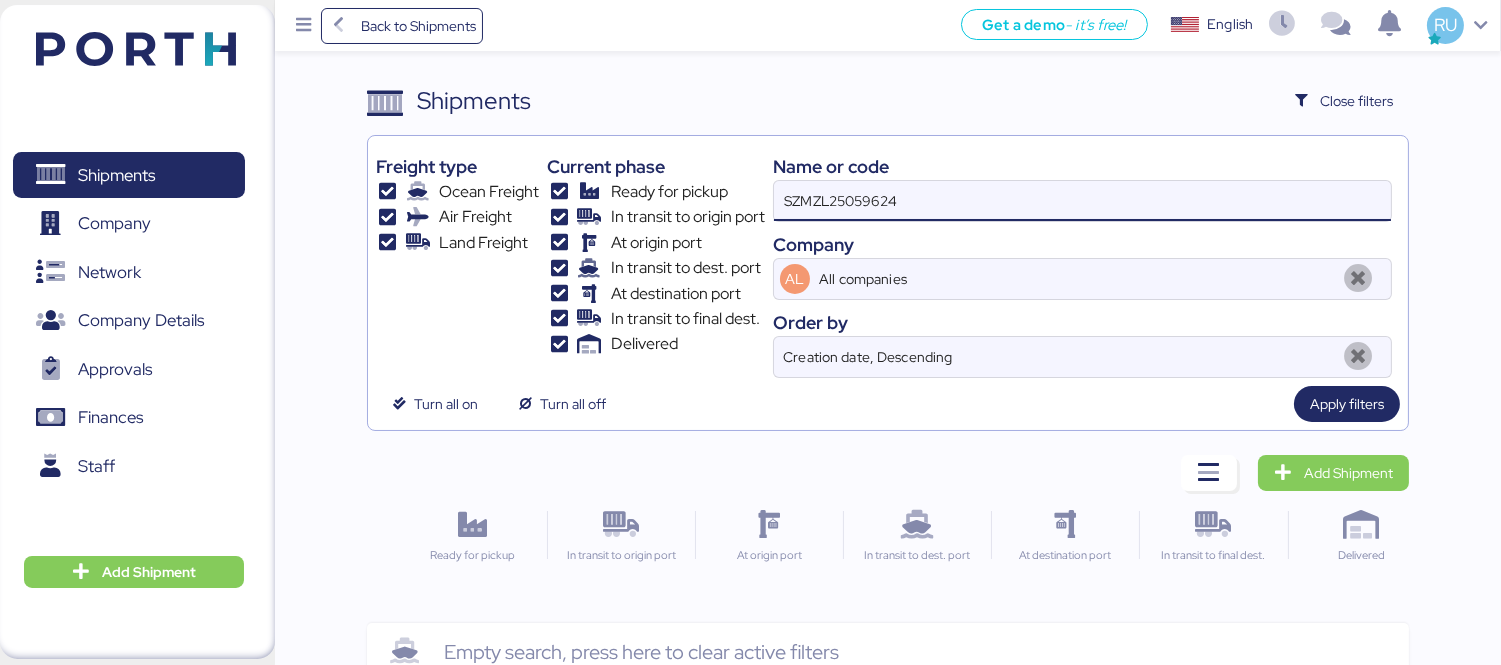 type on "SZMZL25059624" 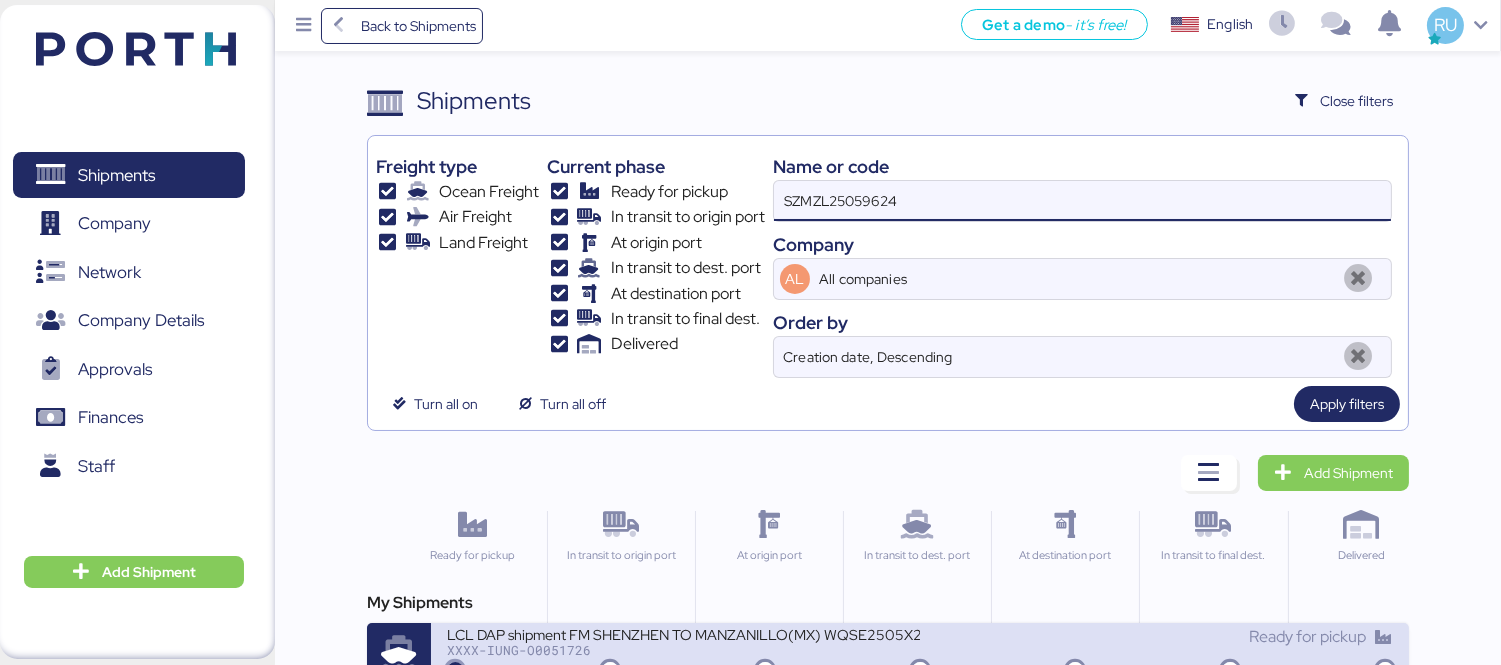 click on "LCL DAP shipment FM SHENZHEN TO MANZANILLO(MX) WQSE2505X25" at bounding box center [683, 633] 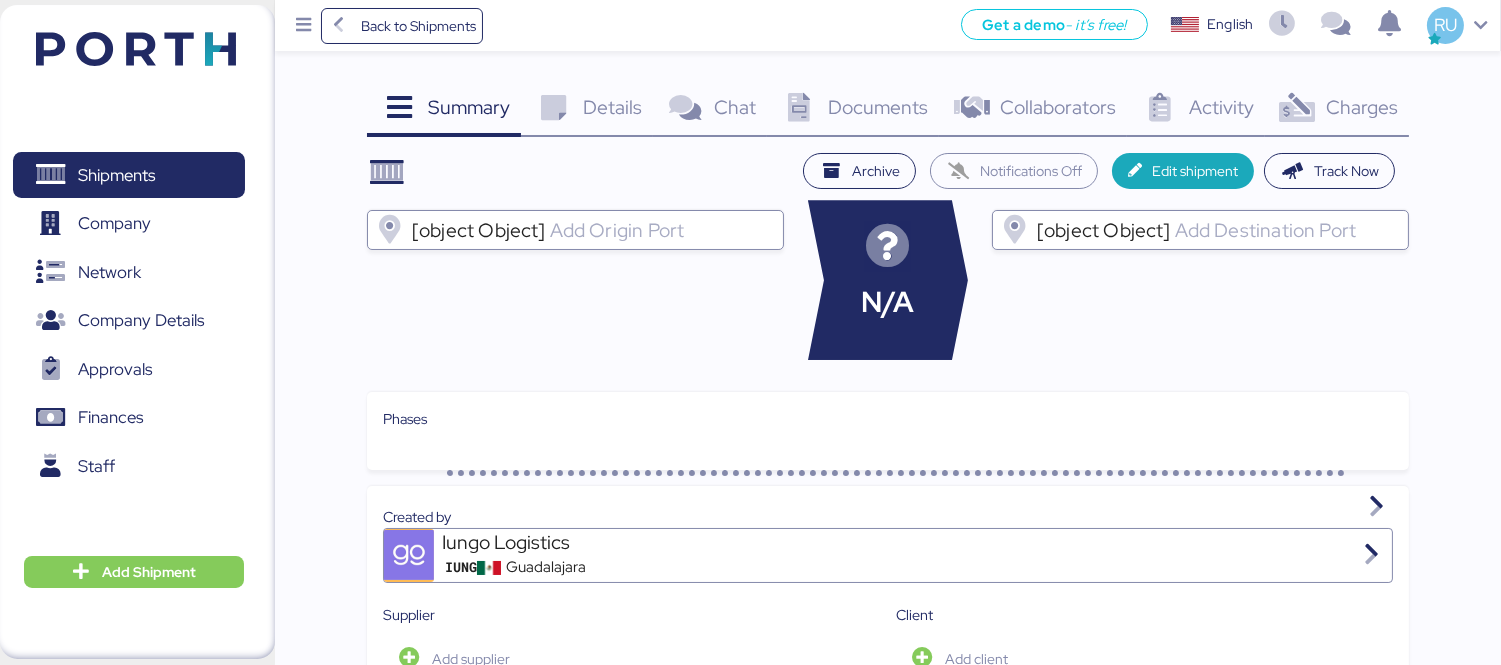 click on "Documents" at bounding box center (469, 107) 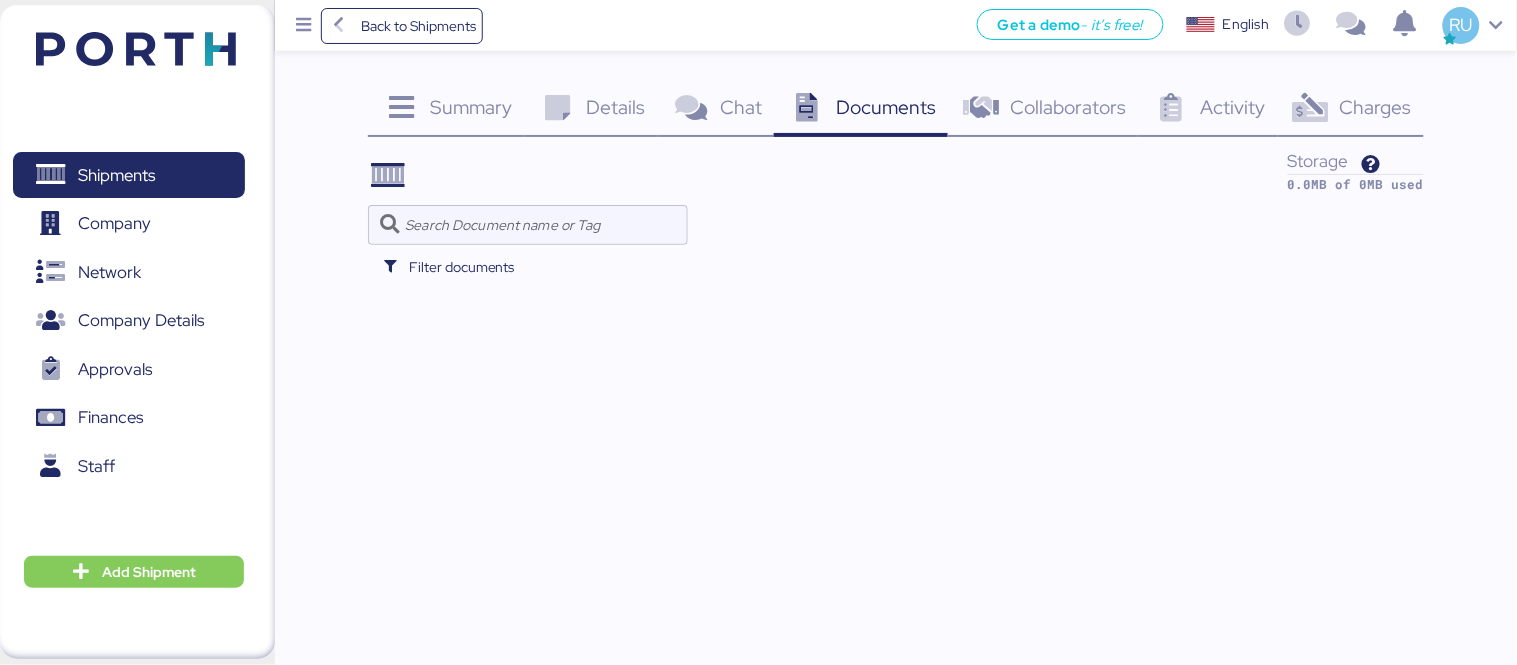 click on "Documents" at bounding box center (886, 107) 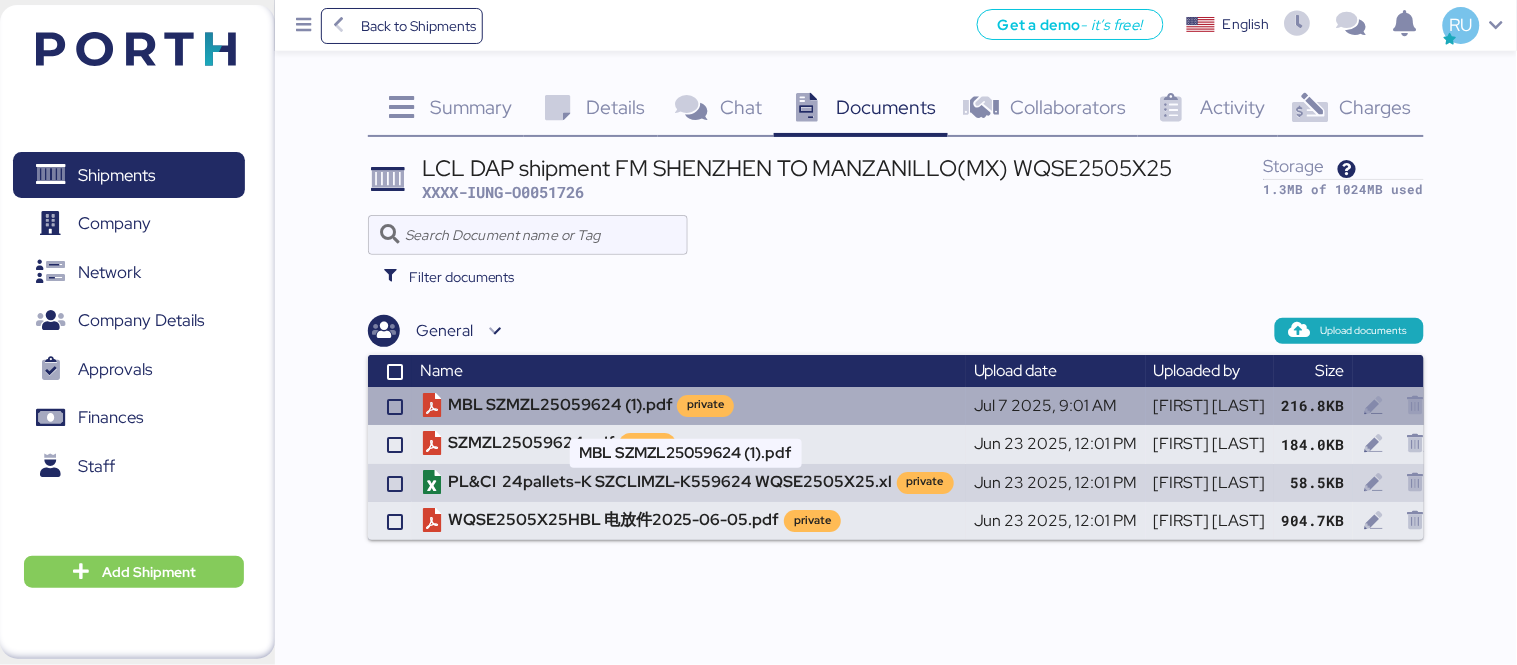 click on "MBL SZMZL25059624 (1).pdf
private" at bounding box center [689, 406] 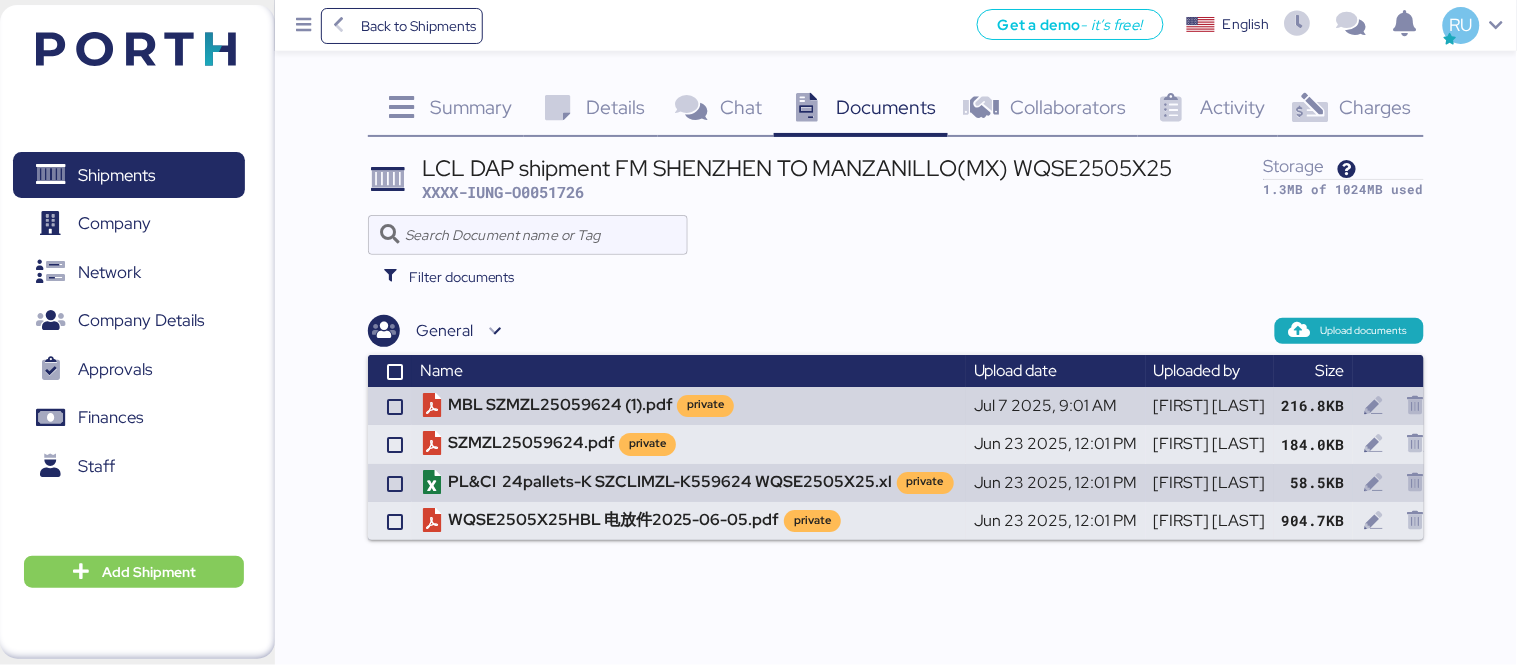 click at bounding box center (136, 49) 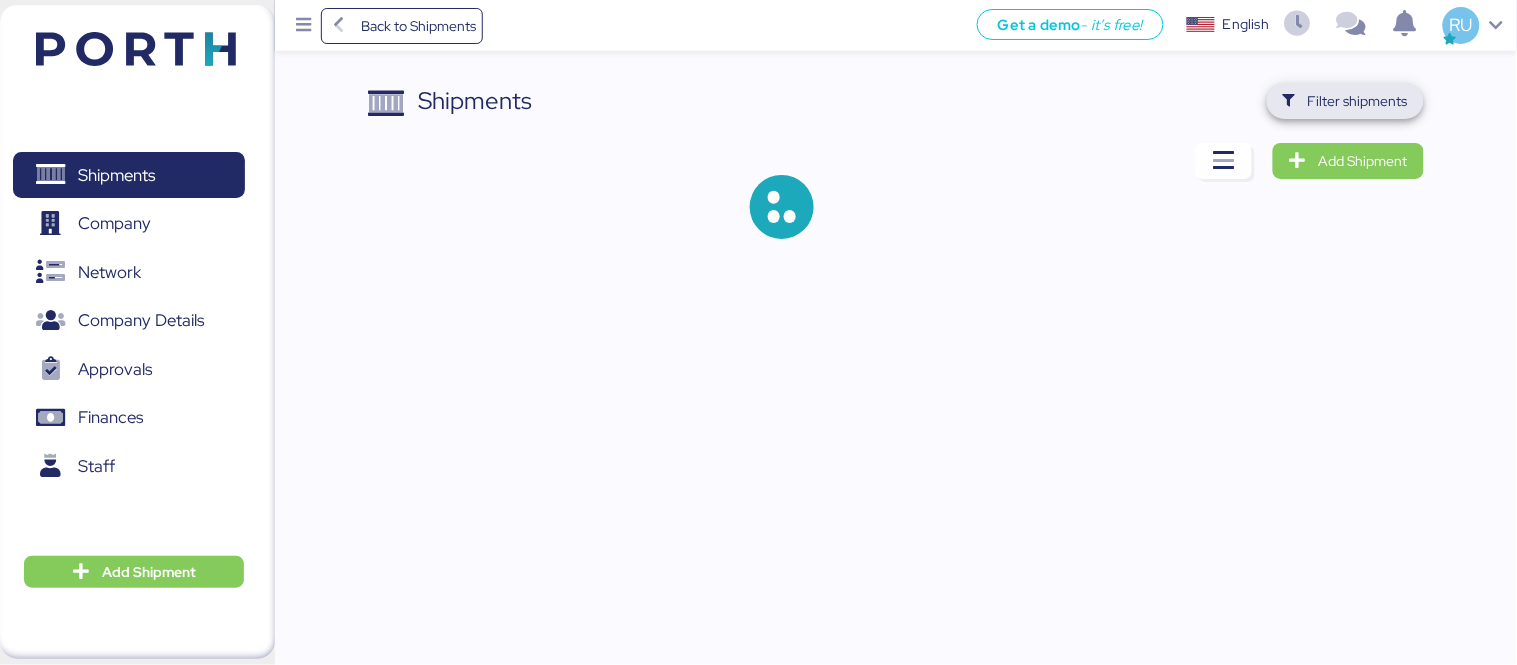 click on "Filter shipments" at bounding box center (1358, 101) 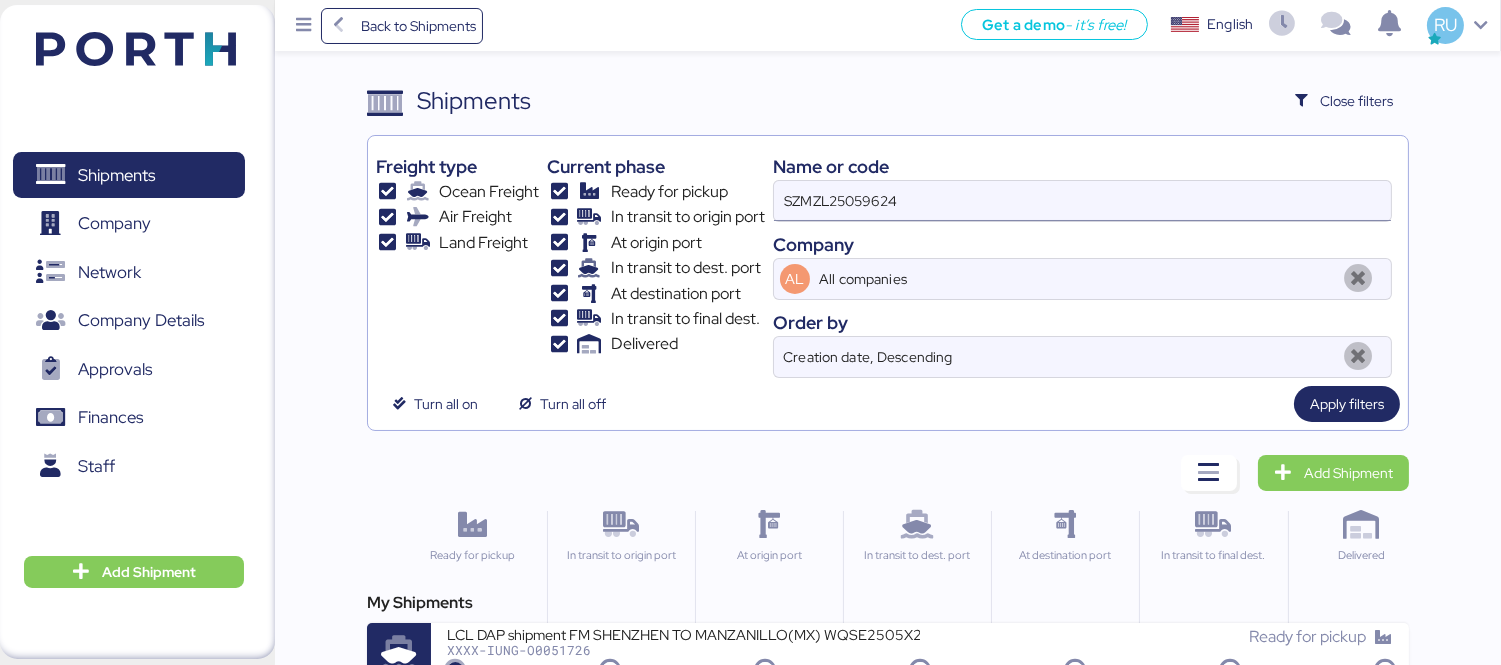 click on "SZMZL25059624" at bounding box center [1082, 201] 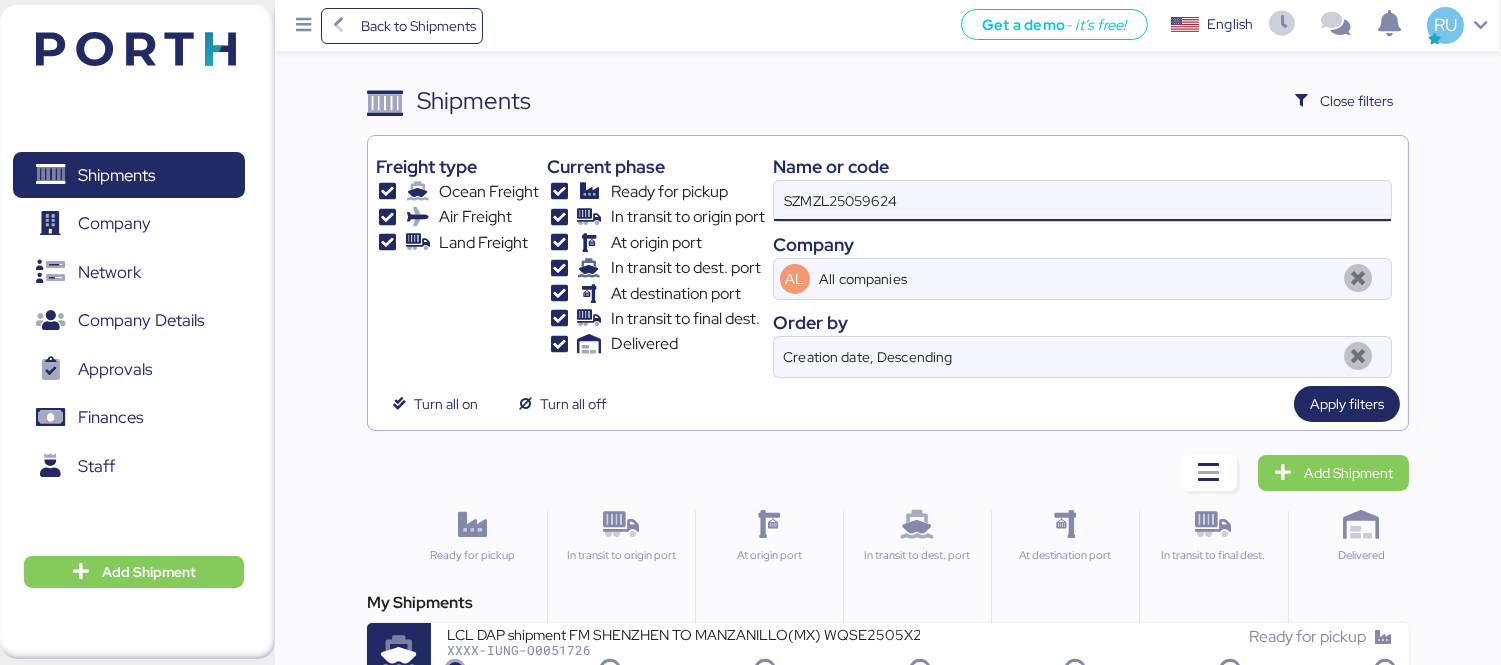 click on "SZMZL25059624" at bounding box center [1082, 201] 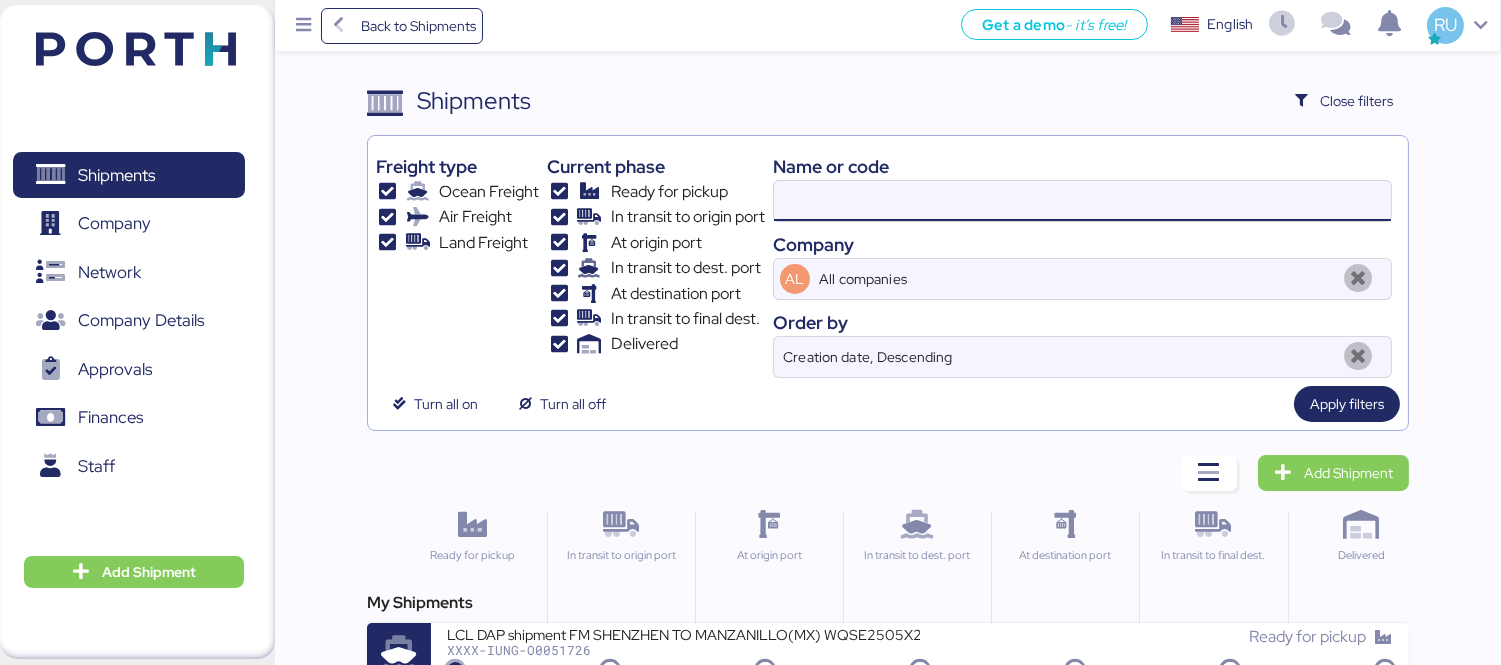 paste on "WQSE2505X24" 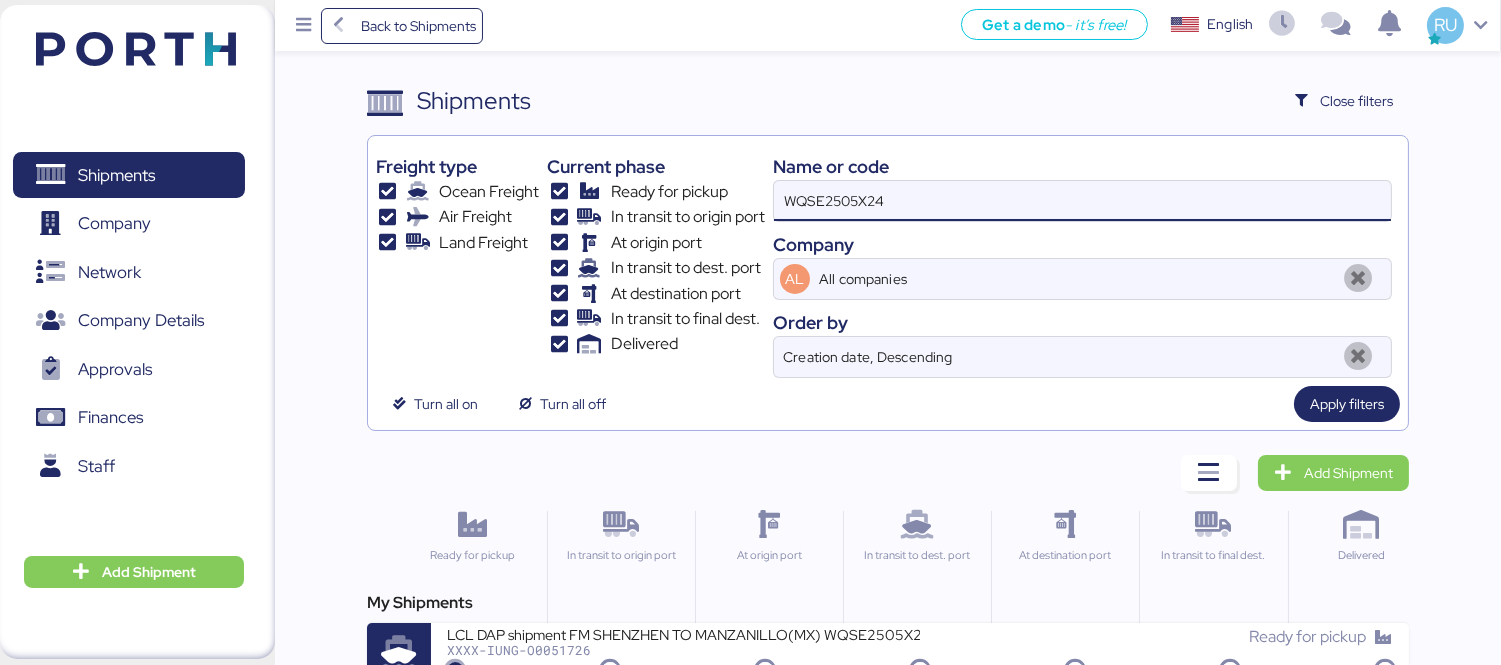 type on "WQSE2505X24" 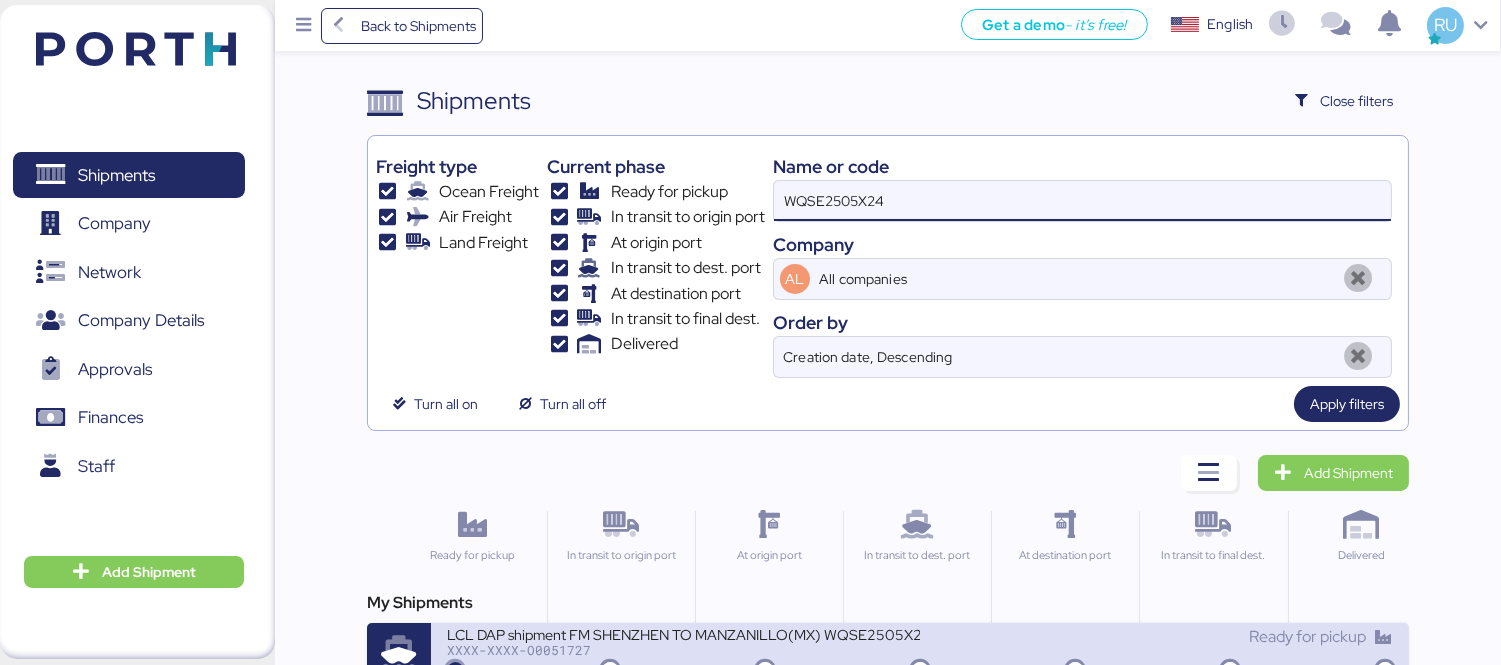 click on "LCL DAP shipment FM SHENZHEN TO MANZANILLO(MX) WQSE2505X24" at bounding box center (683, 633) 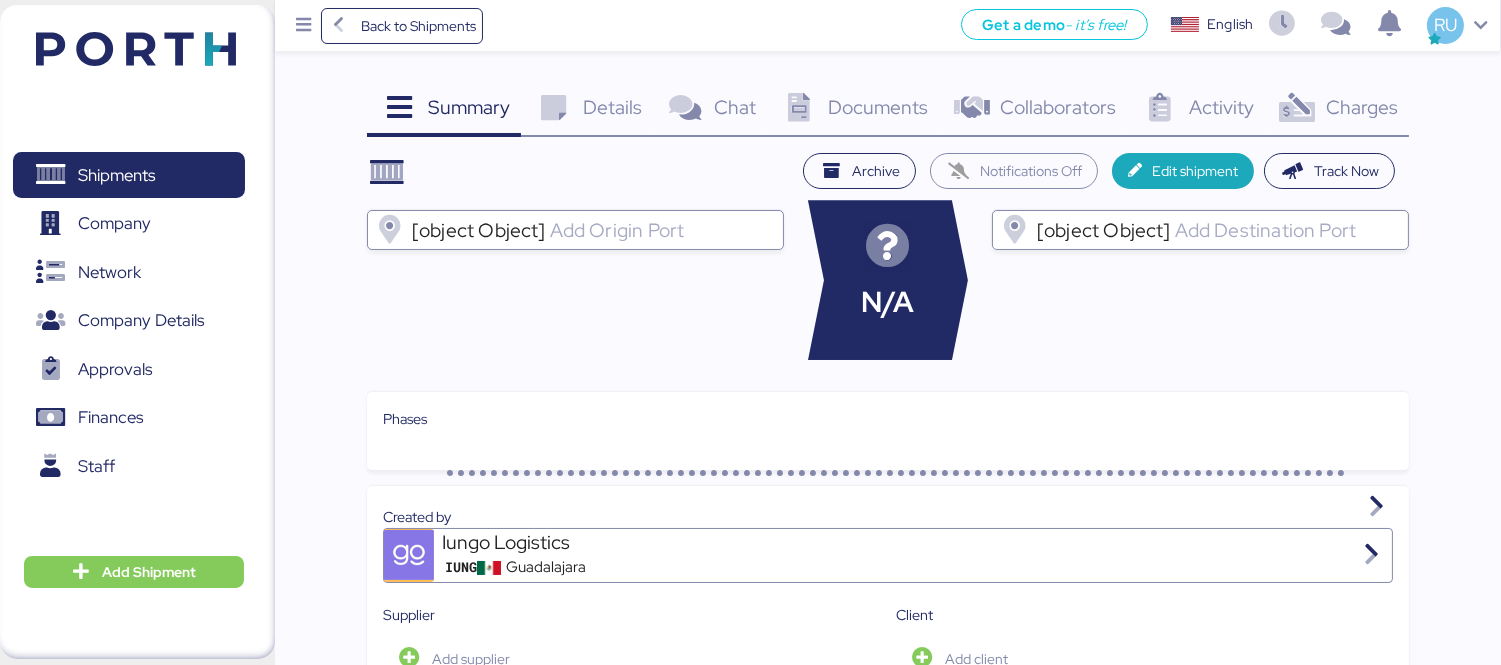 click on "Charges" at bounding box center [469, 107] 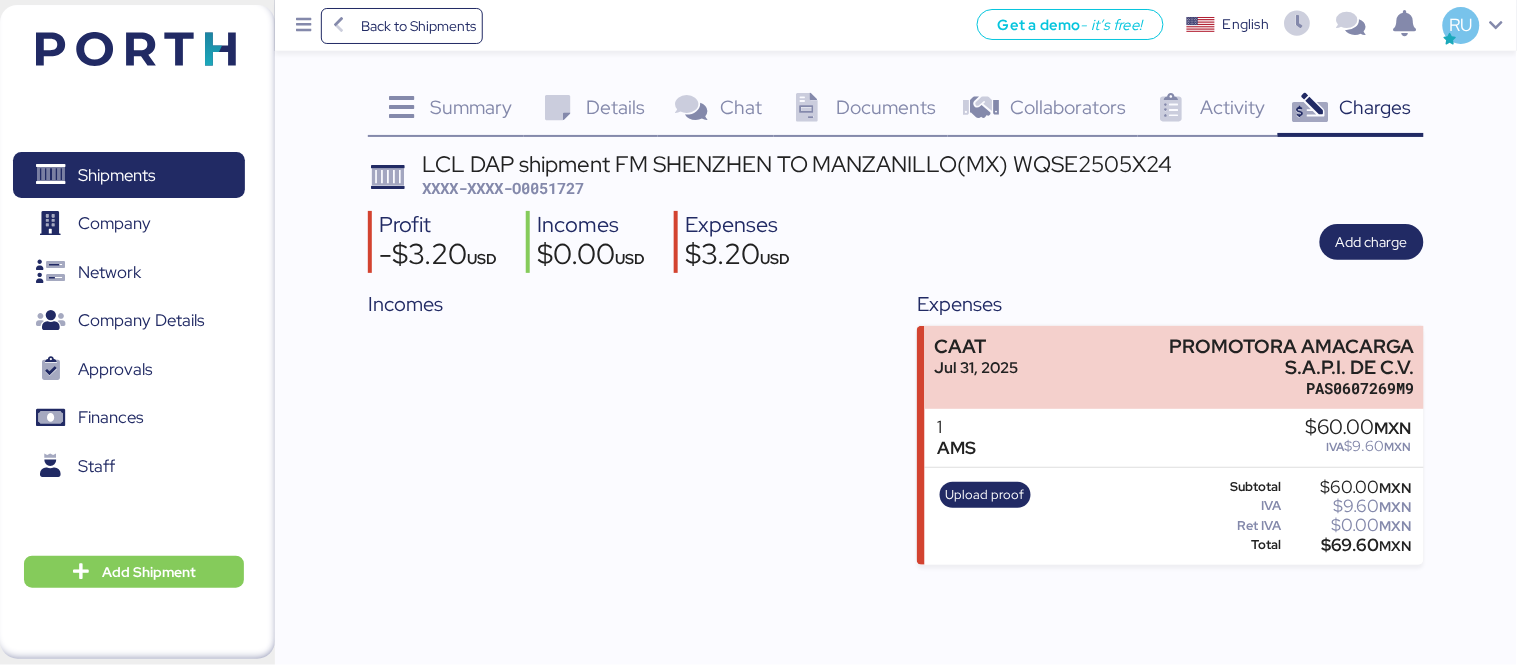 click on "Documents" at bounding box center [471, 107] 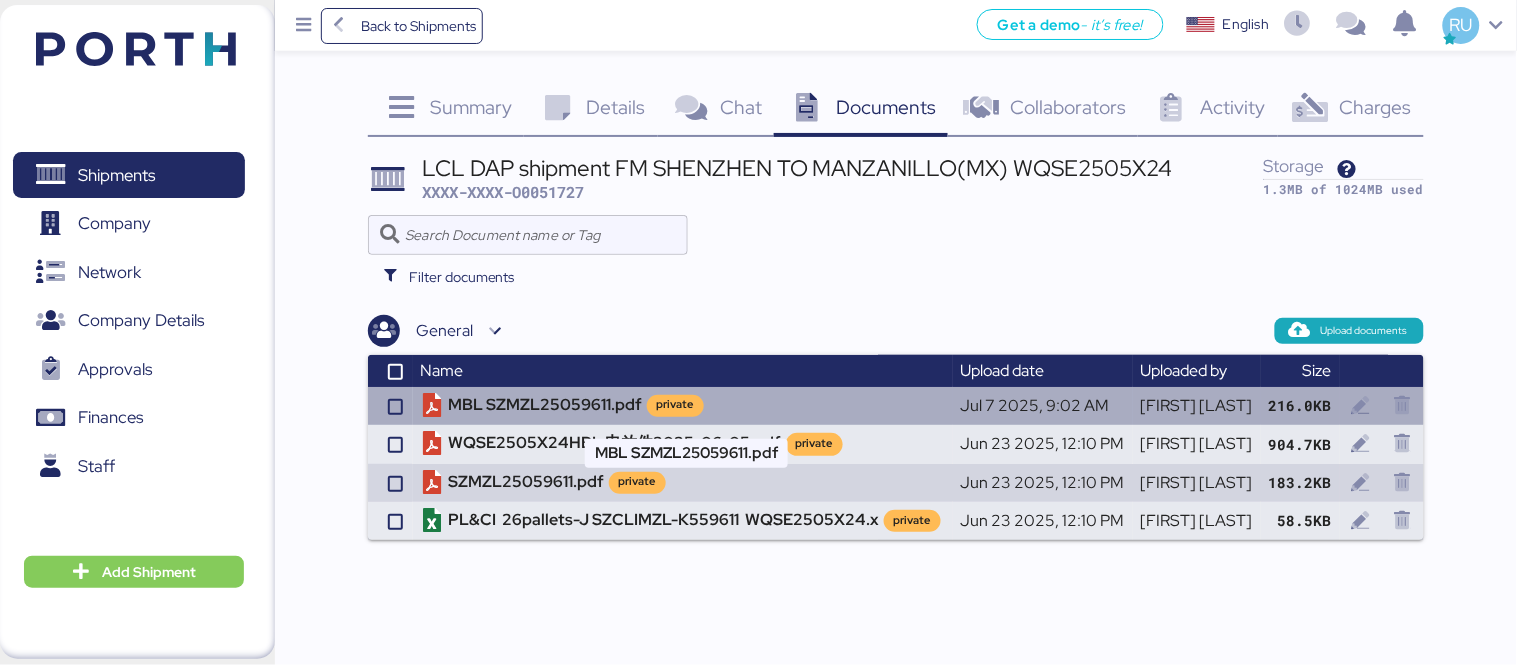 click on "MBL SZMZL25059611.pdf
private" at bounding box center (683, 406) 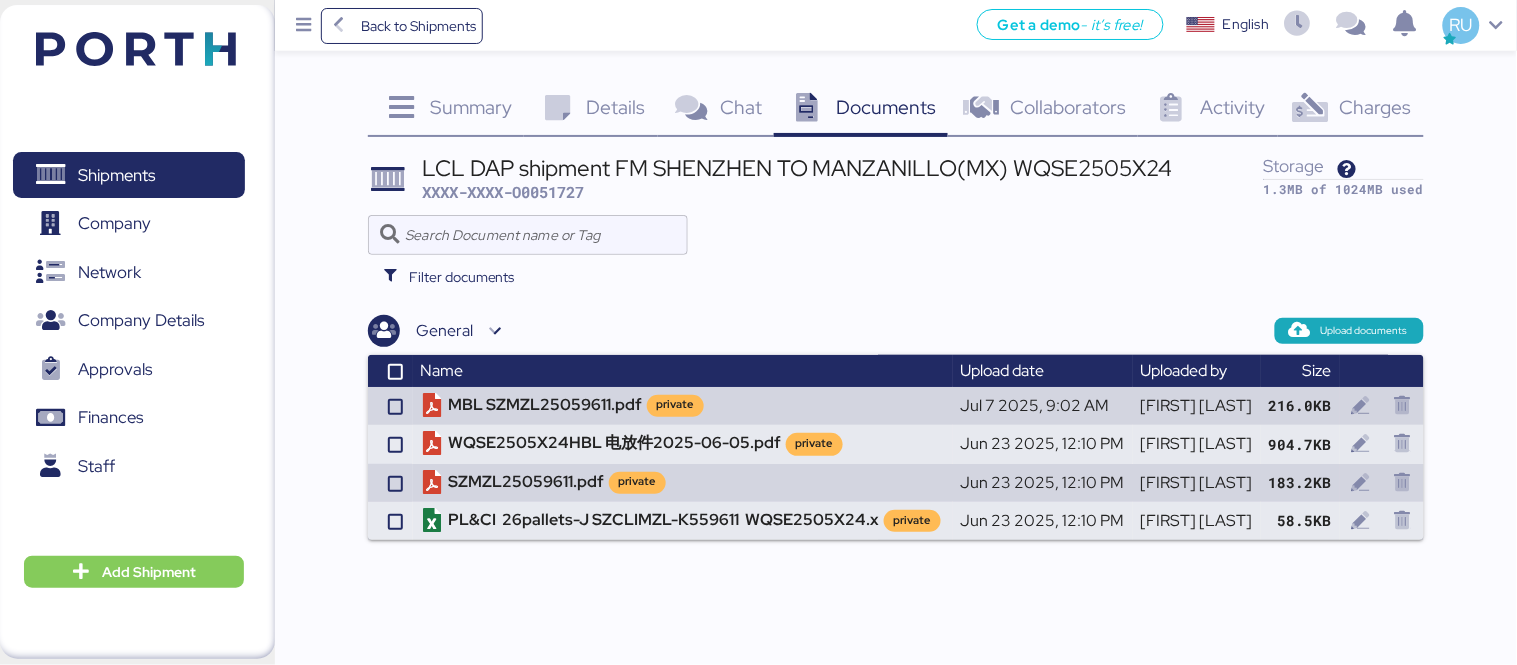 click at bounding box center (136, 49) 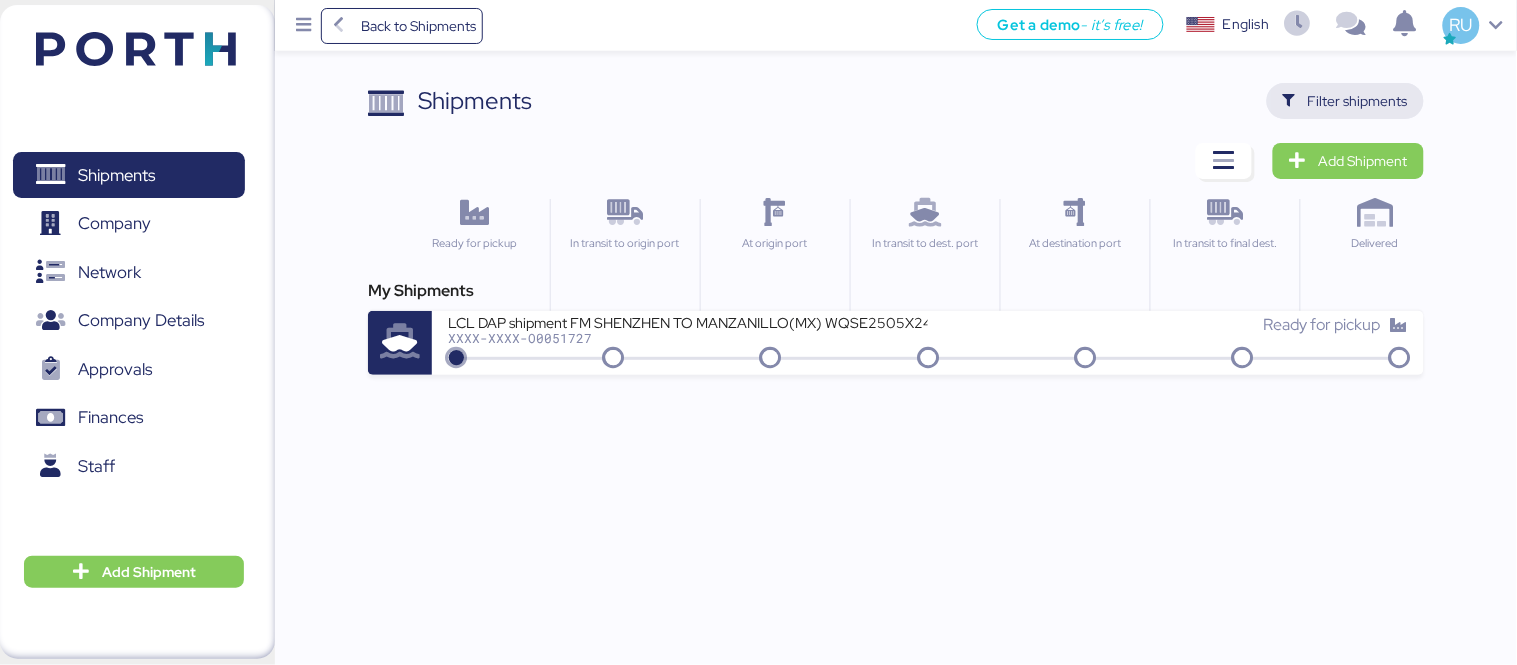 click on "Filter shipments" at bounding box center (1358, 101) 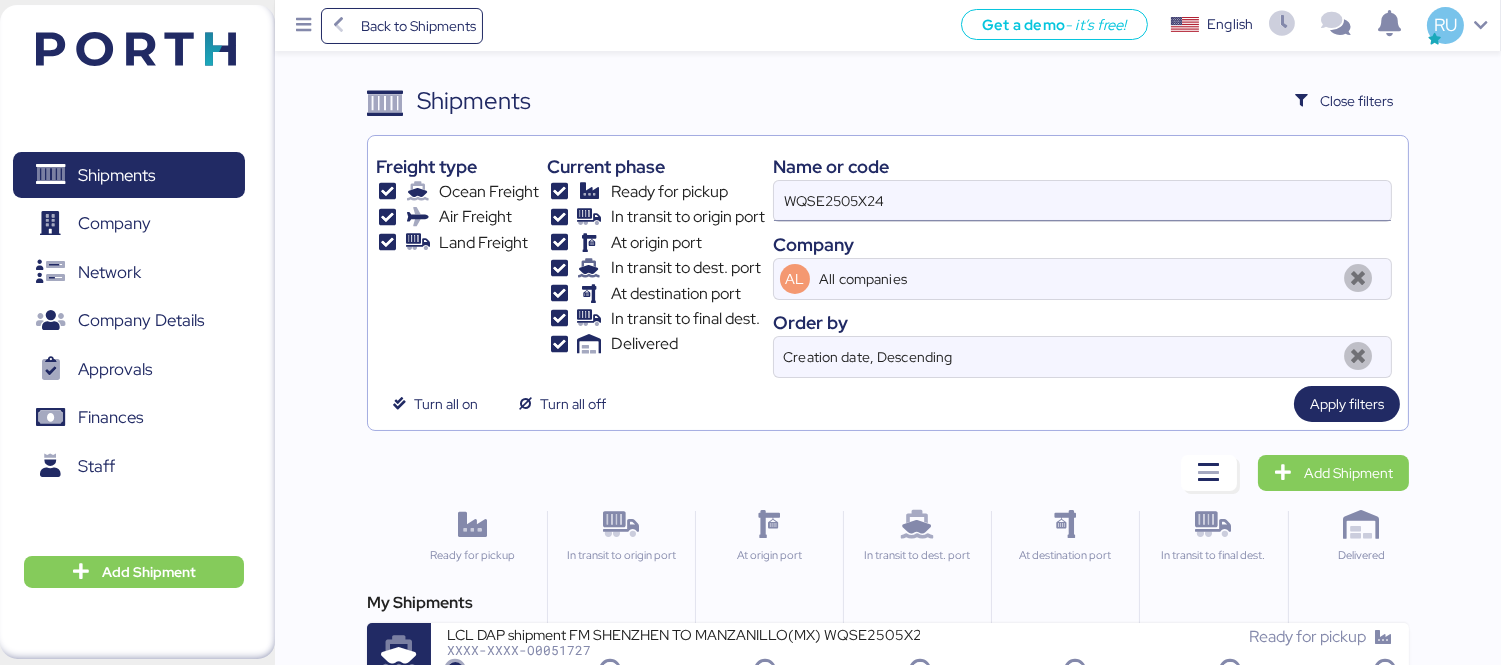 click on "WQSE2505X24" at bounding box center [1082, 201] 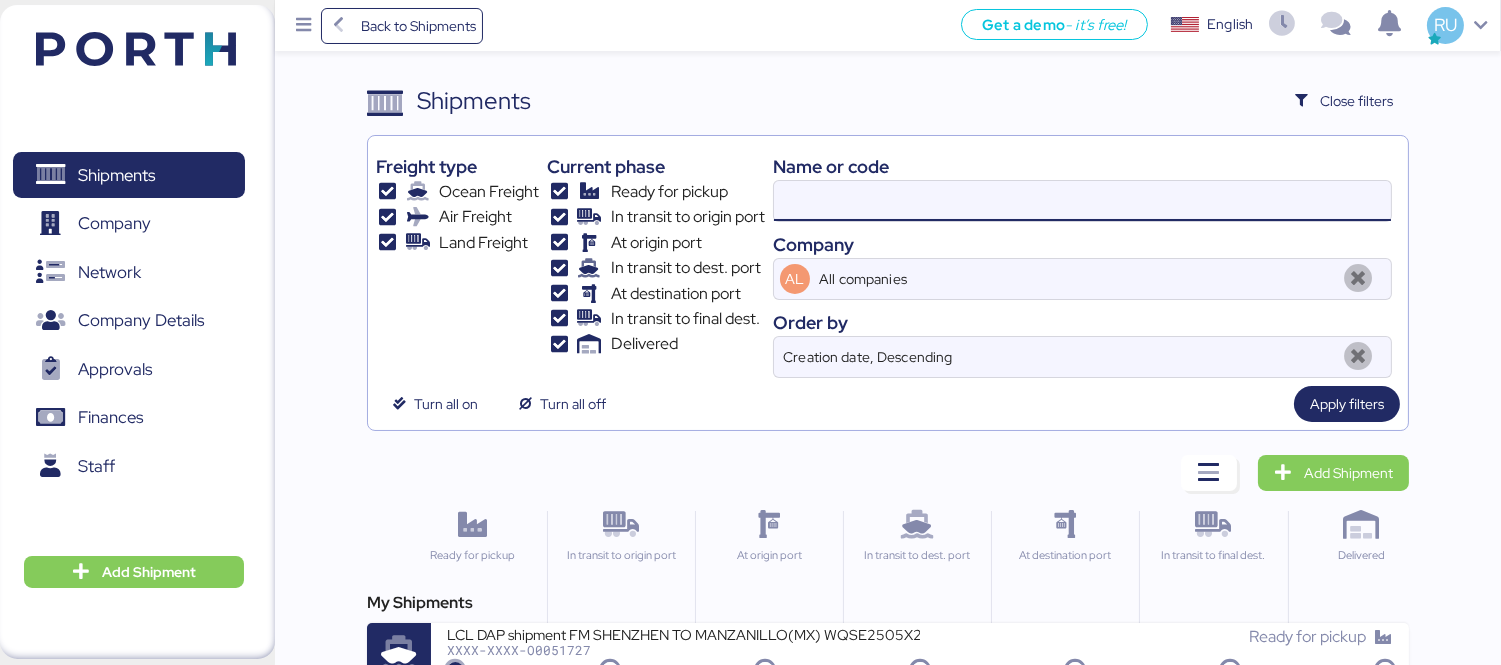 paste on "WQSE2505X23" 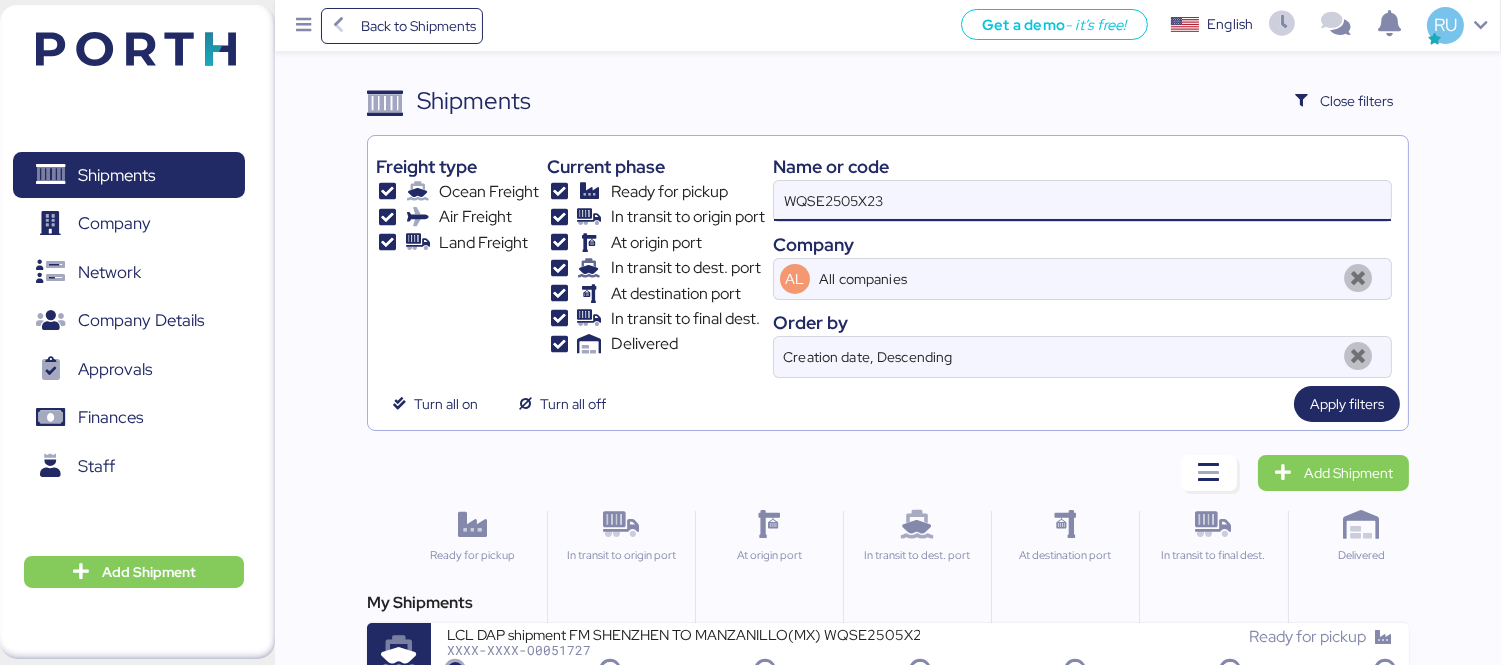 type on "WQSE2505X23" 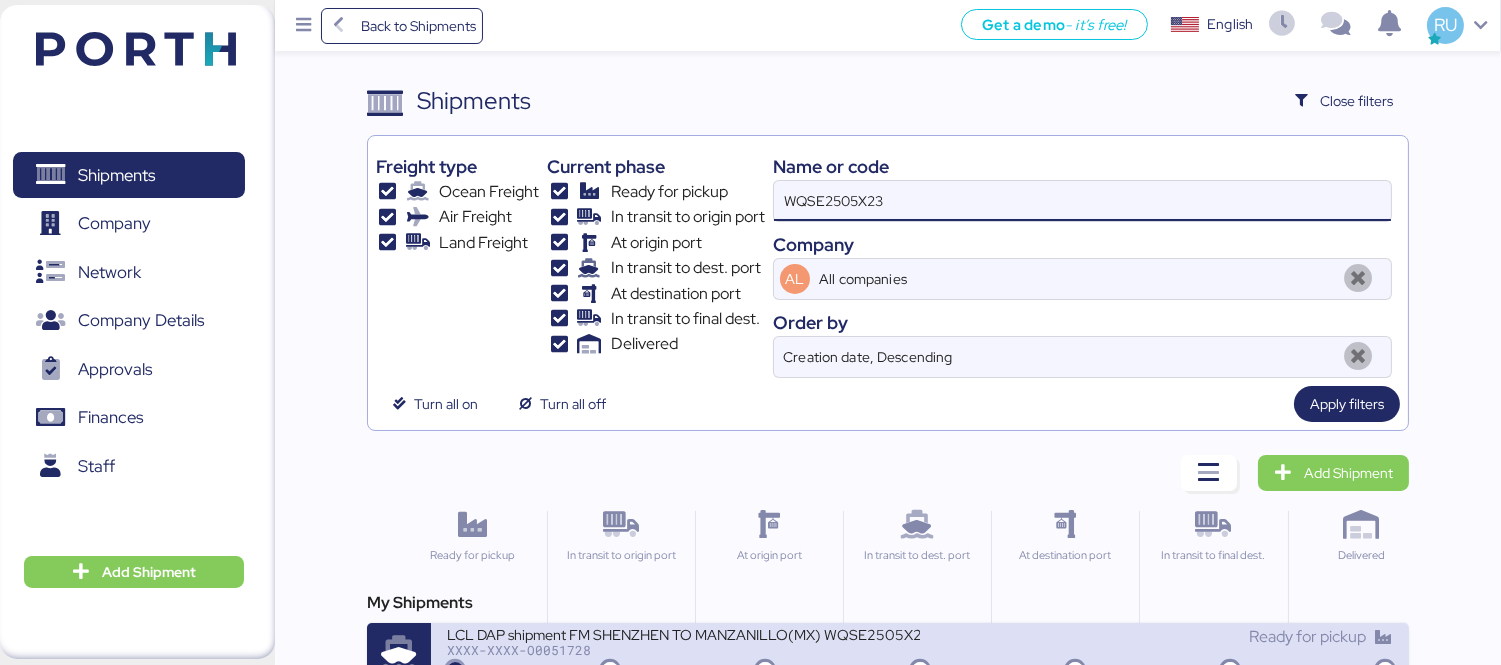 click on "XXXX-XXXX-O0051728" at bounding box center [683, 650] 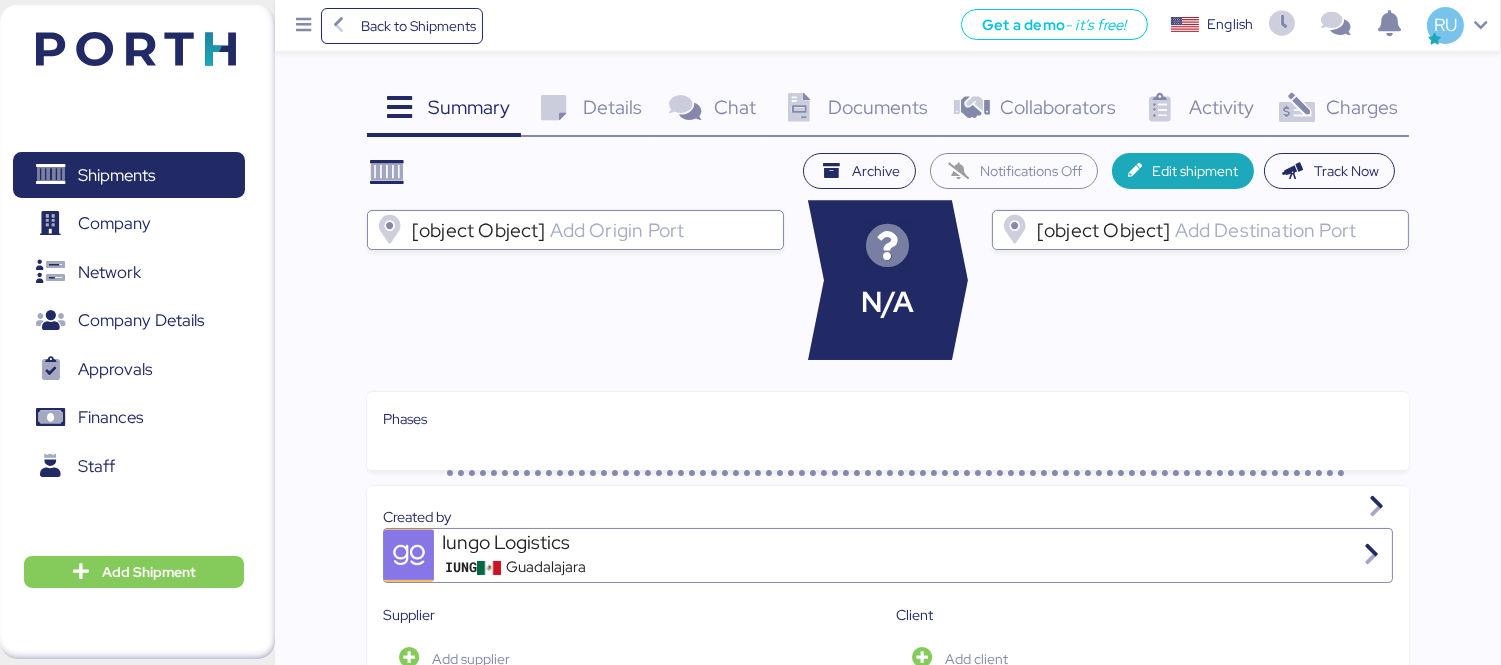 click on "Documents 0" at bounding box center (853, 110) 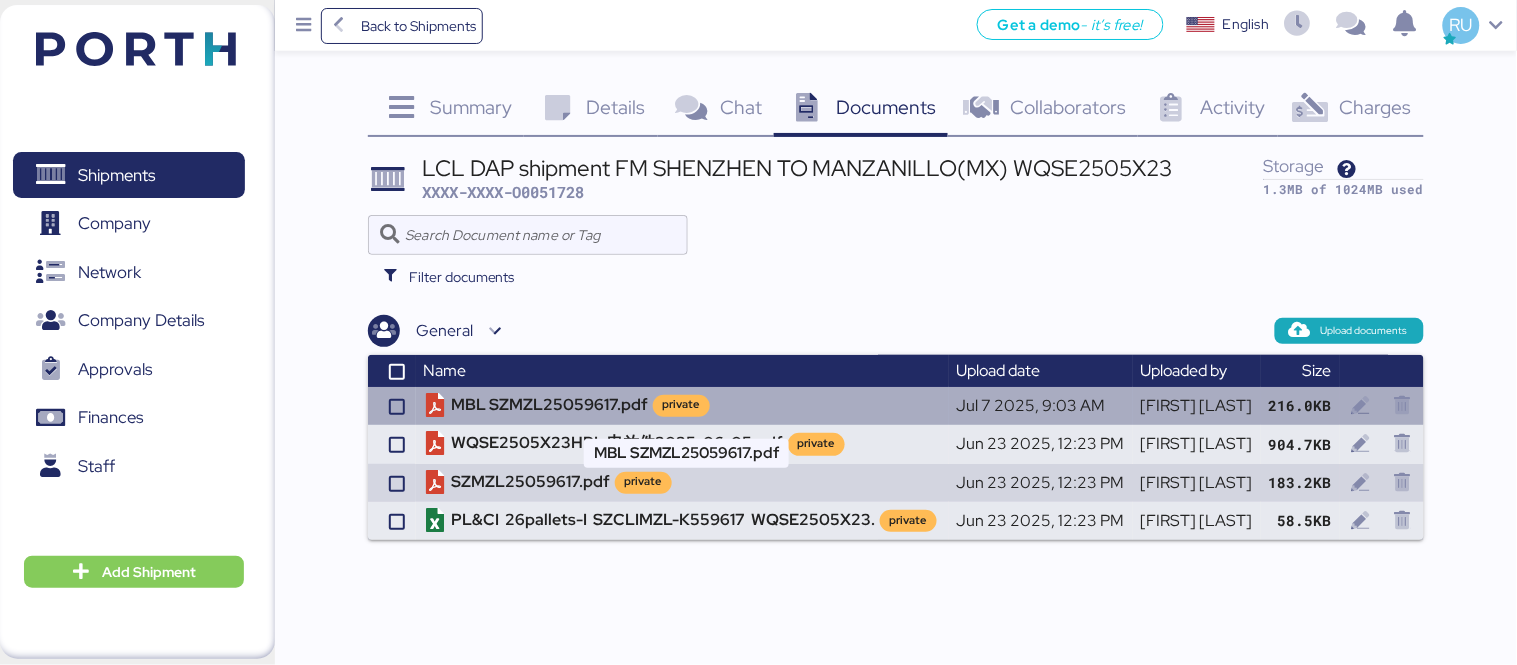 click on "MBL SZMZL25059617.pdf
private" at bounding box center [682, 406] 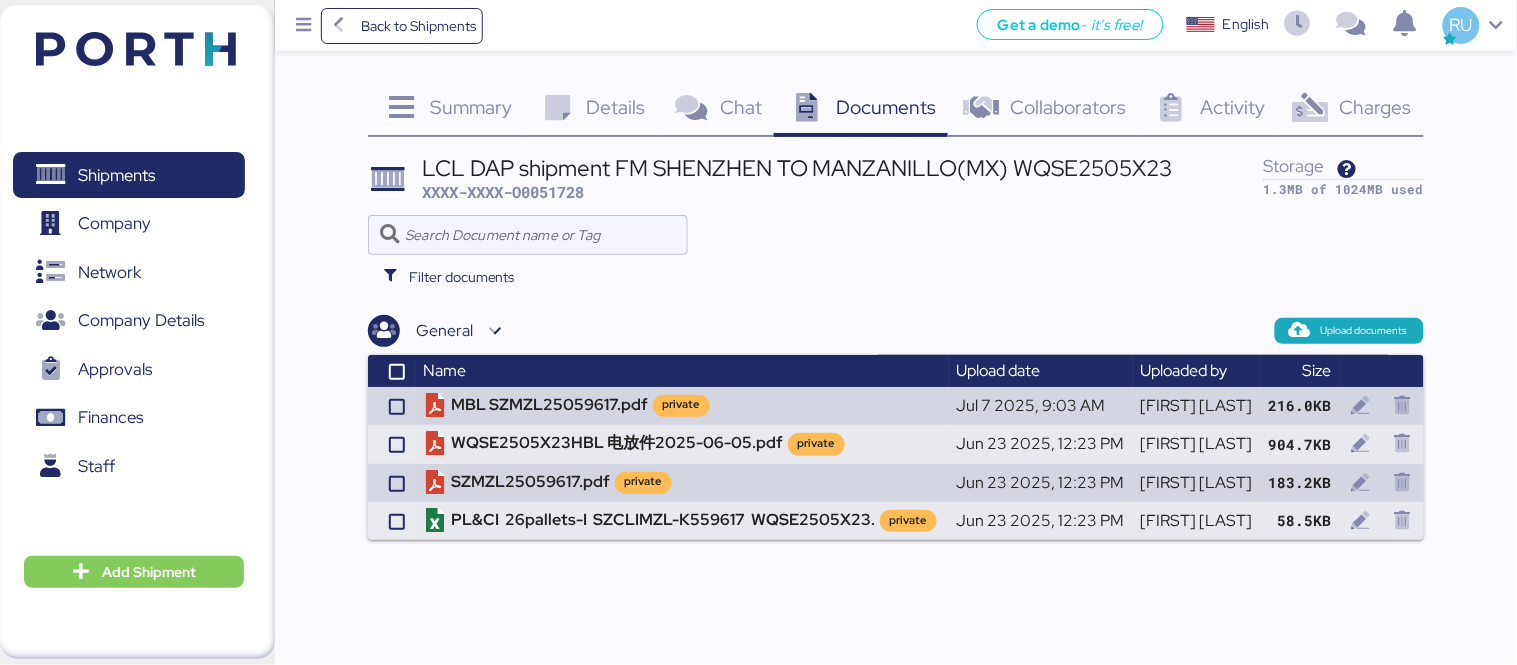 click at bounding box center [136, 49] 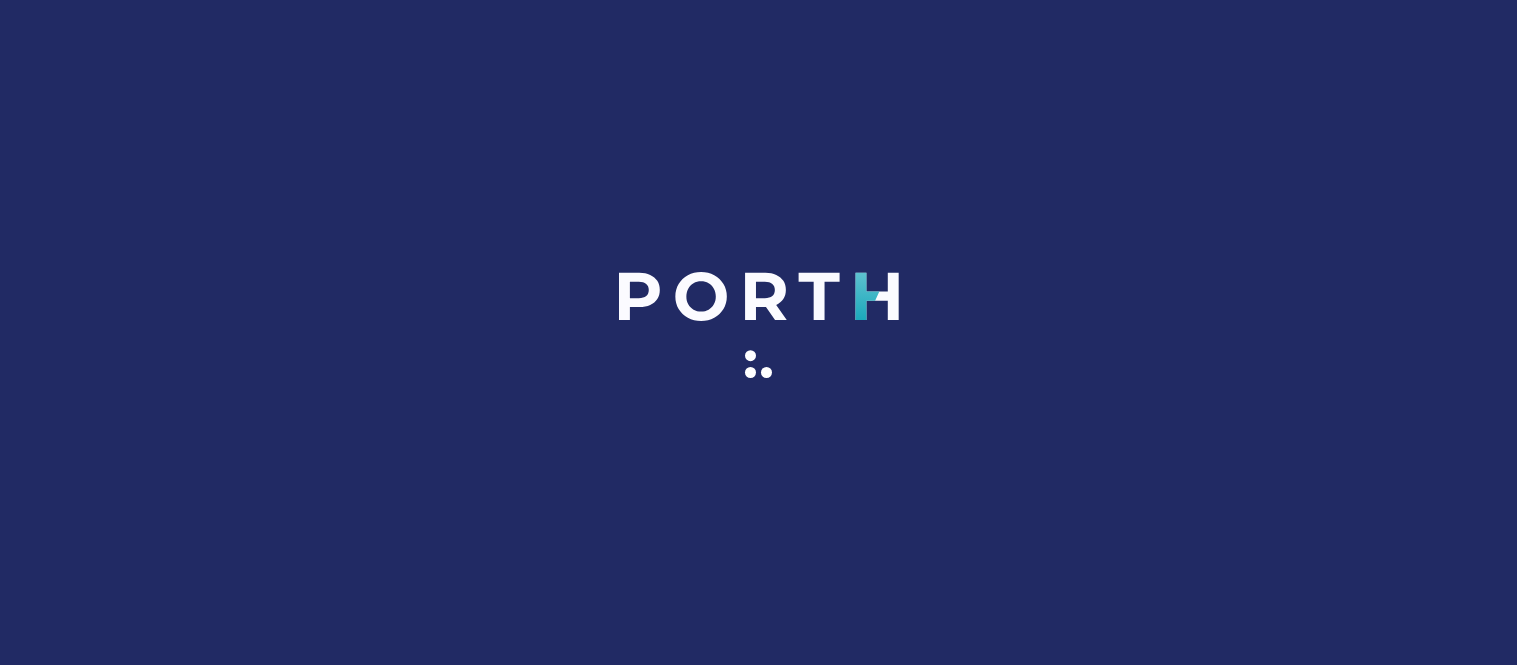 scroll, scrollTop: 0, scrollLeft: 0, axis: both 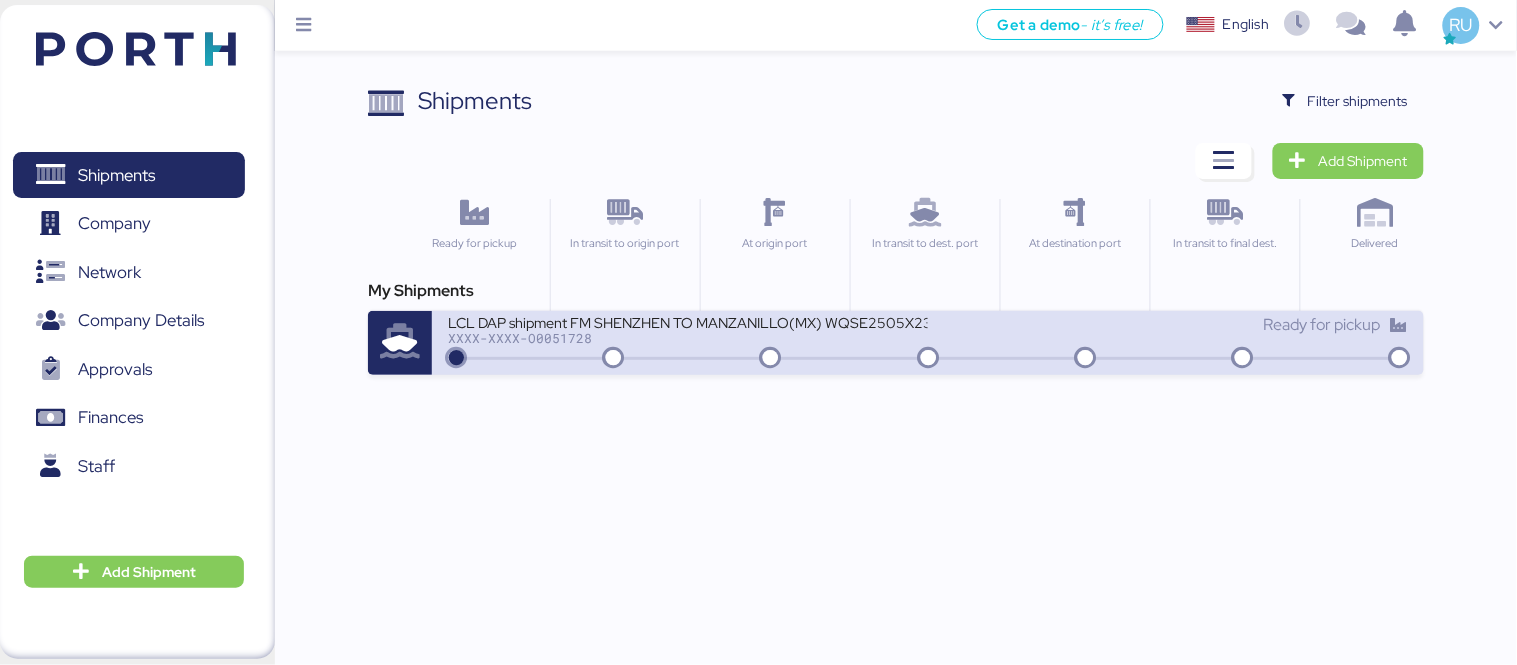 click on "Ready for pickup" at bounding box center (1168, 325) 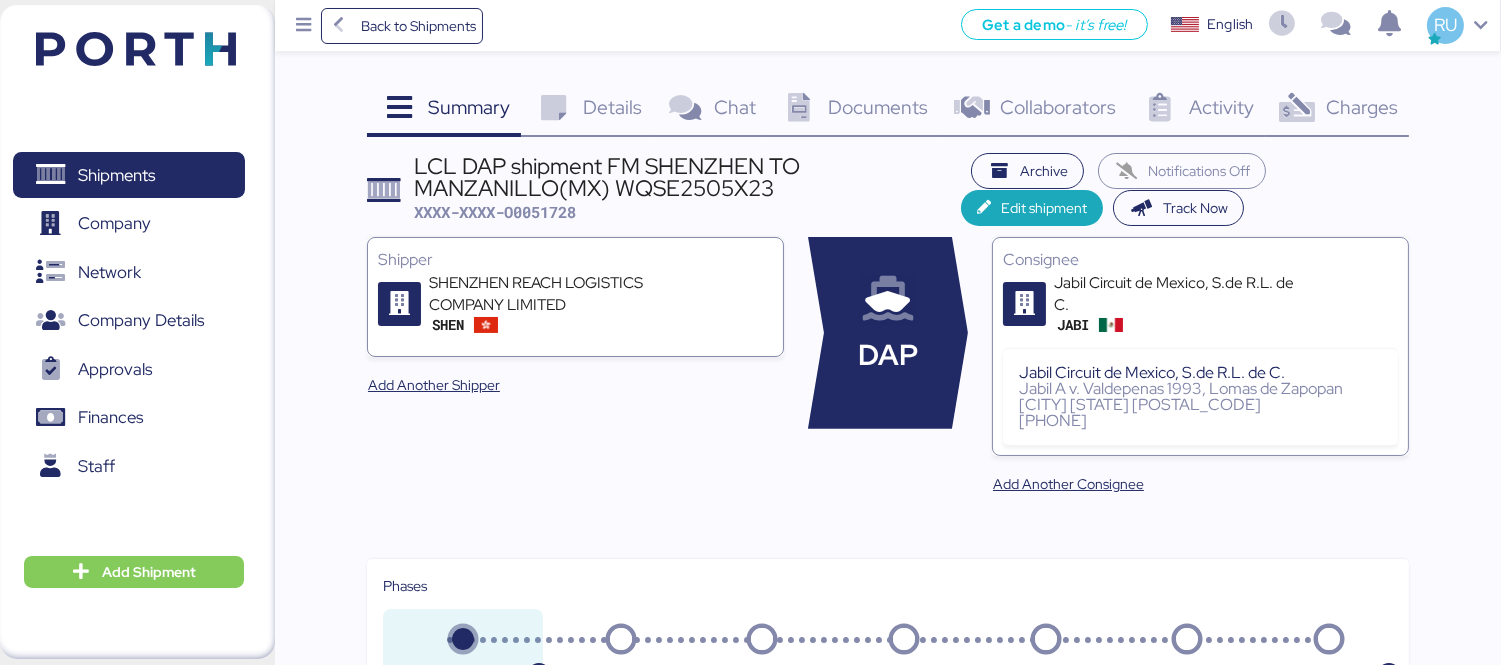 click on "Charges" at bounding box center (469, 107) 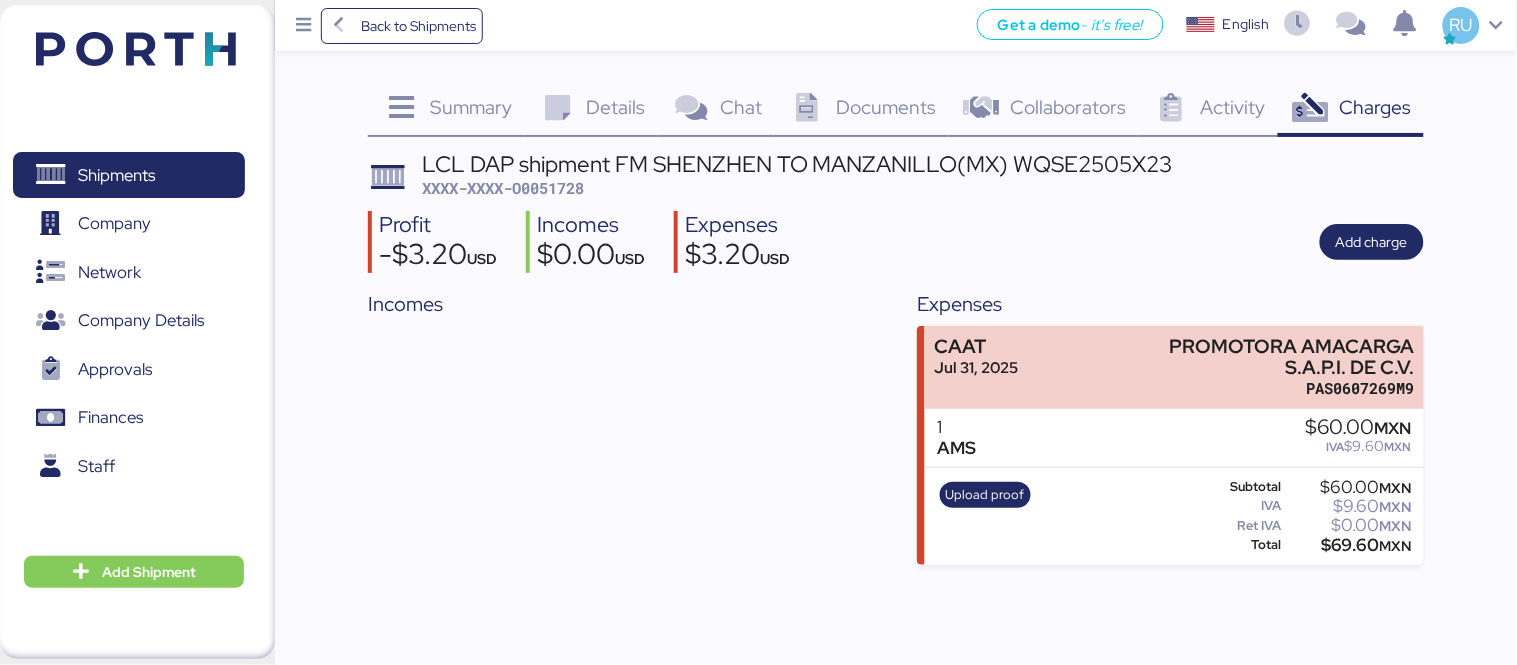 click at bounding box center (807, 108) 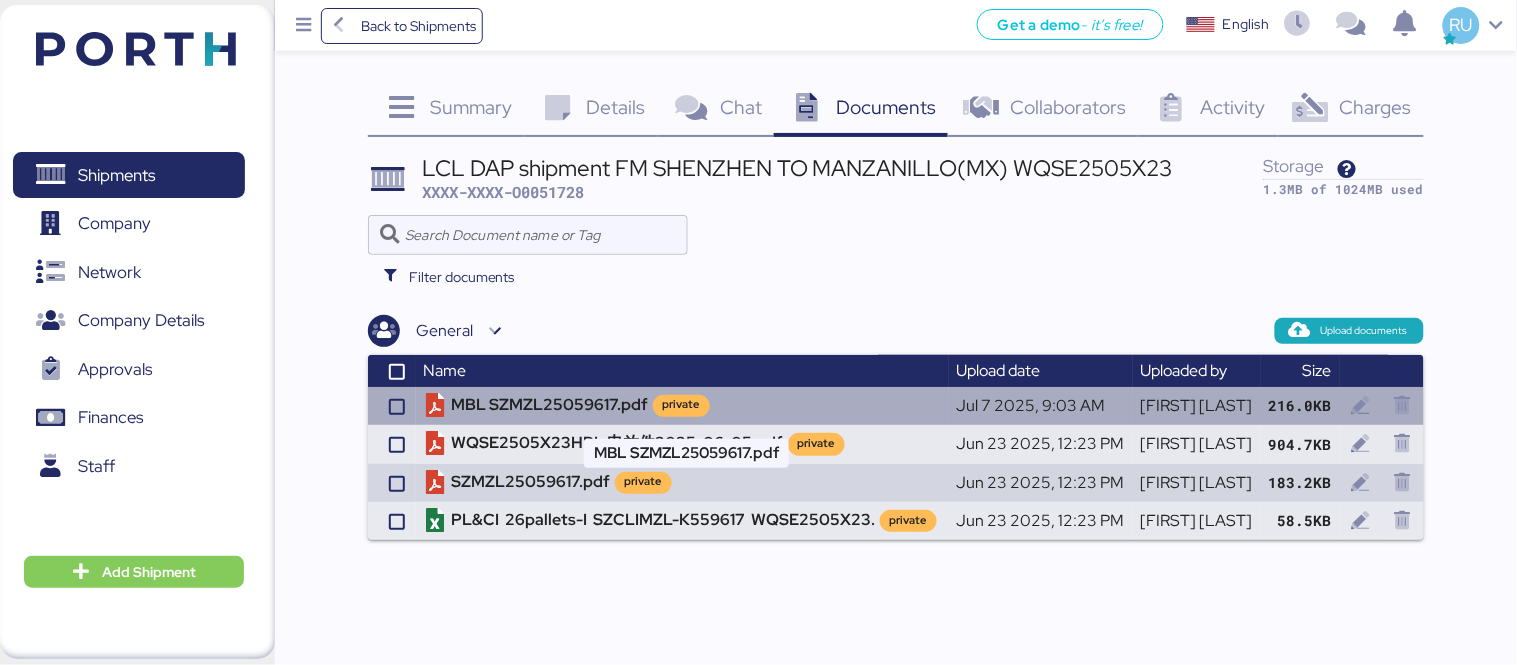 click on "MBL SZMZL25059617.pdf
private" at bounding box center [682, 406] 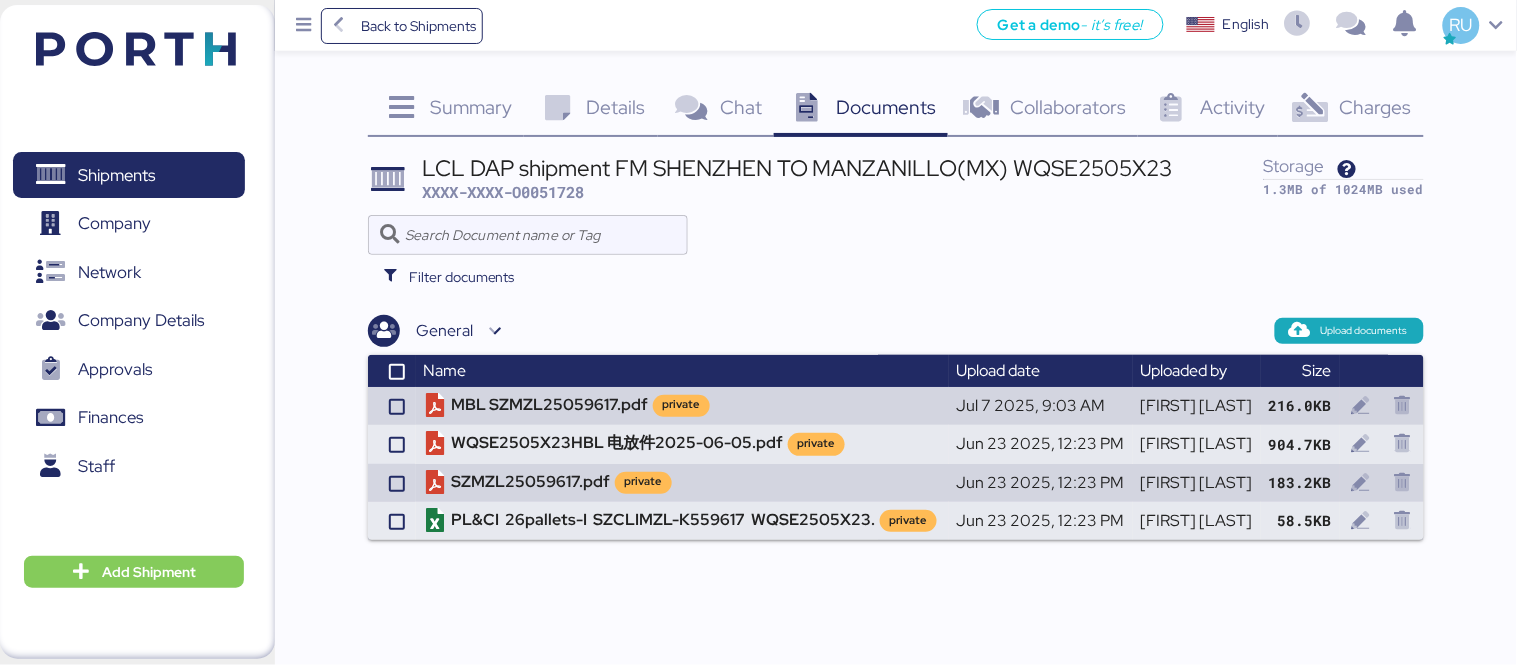 click at bounding box center (136, 49) 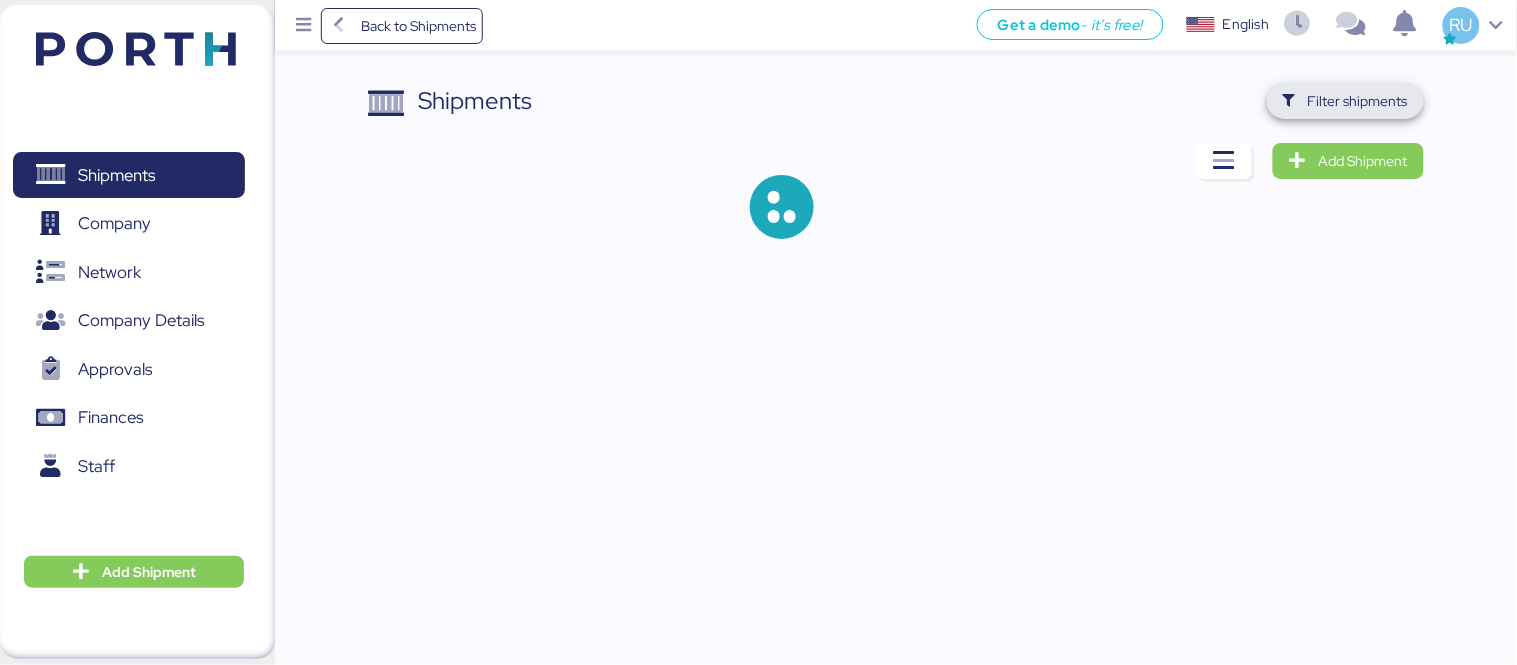 click on "Filter shipments" at bounding box center [1358, 101] 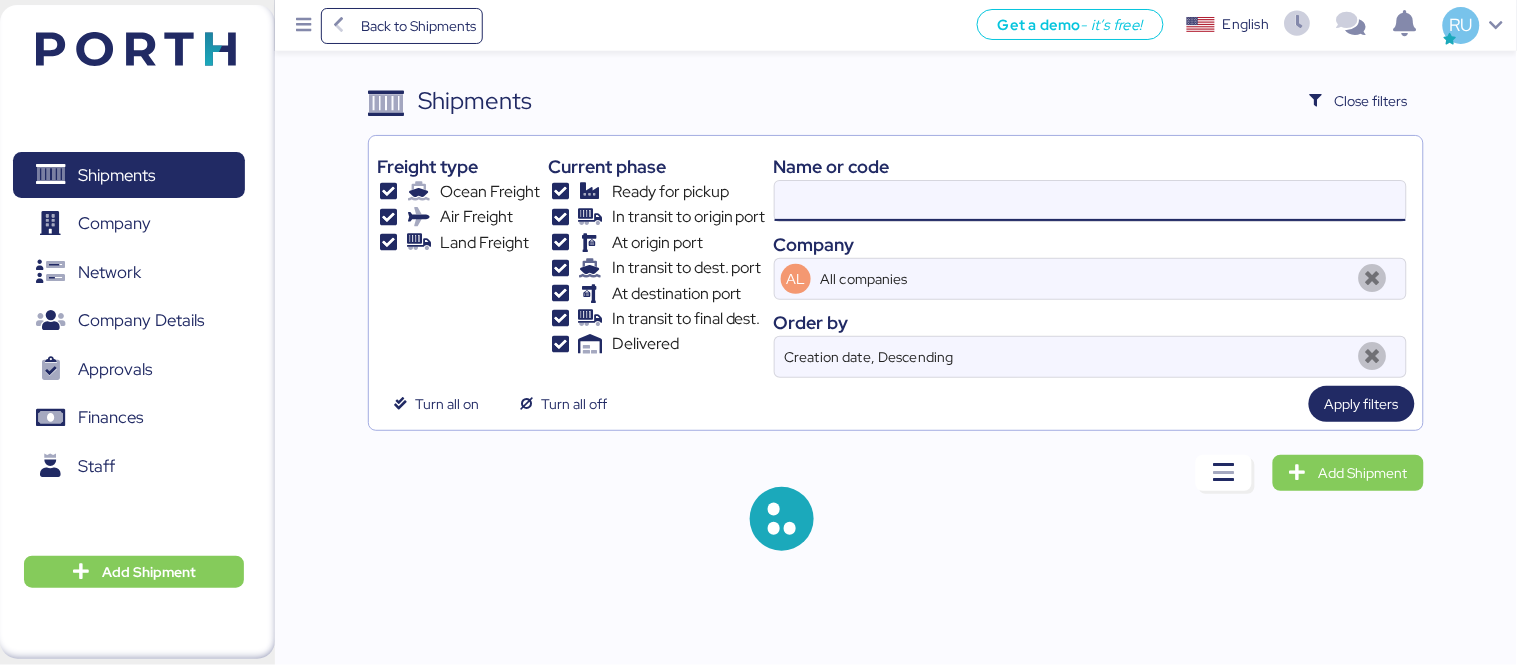 click at bounding box center (1090, 201) 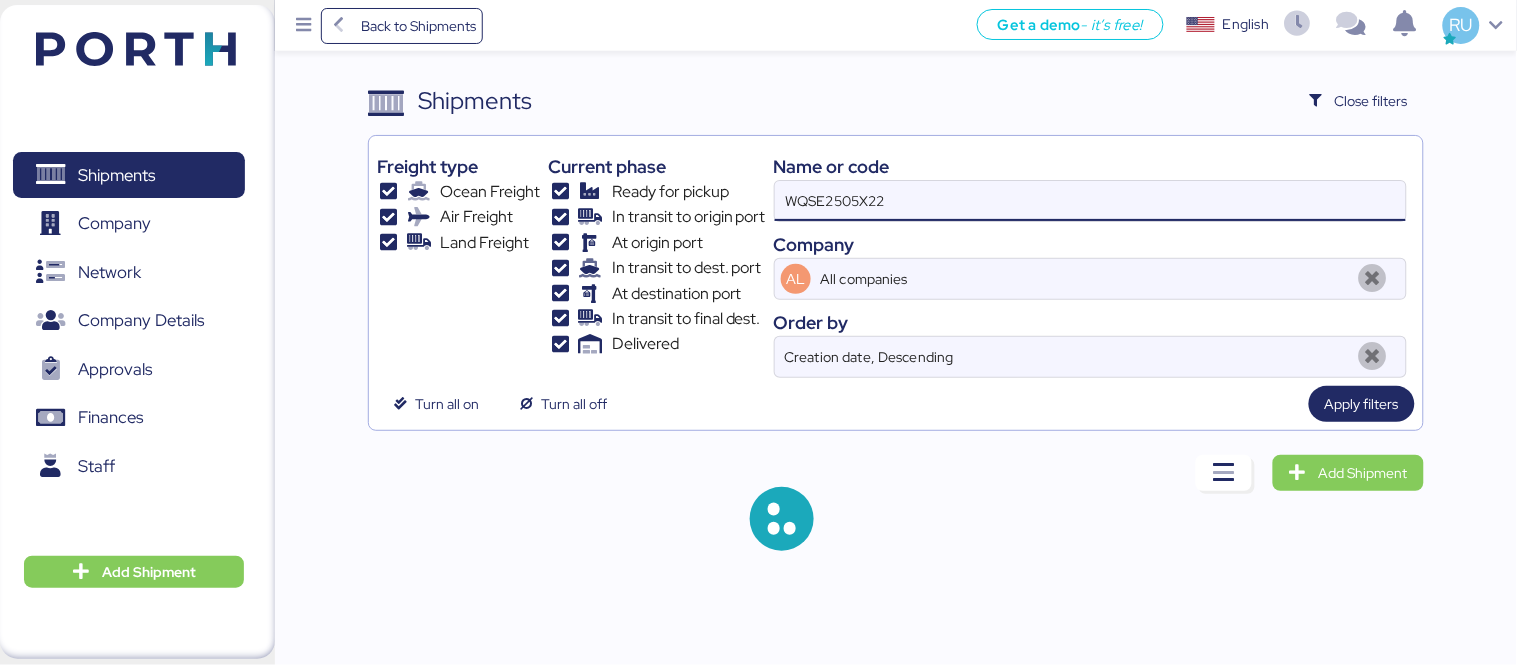 type on "WQSE2505X22" 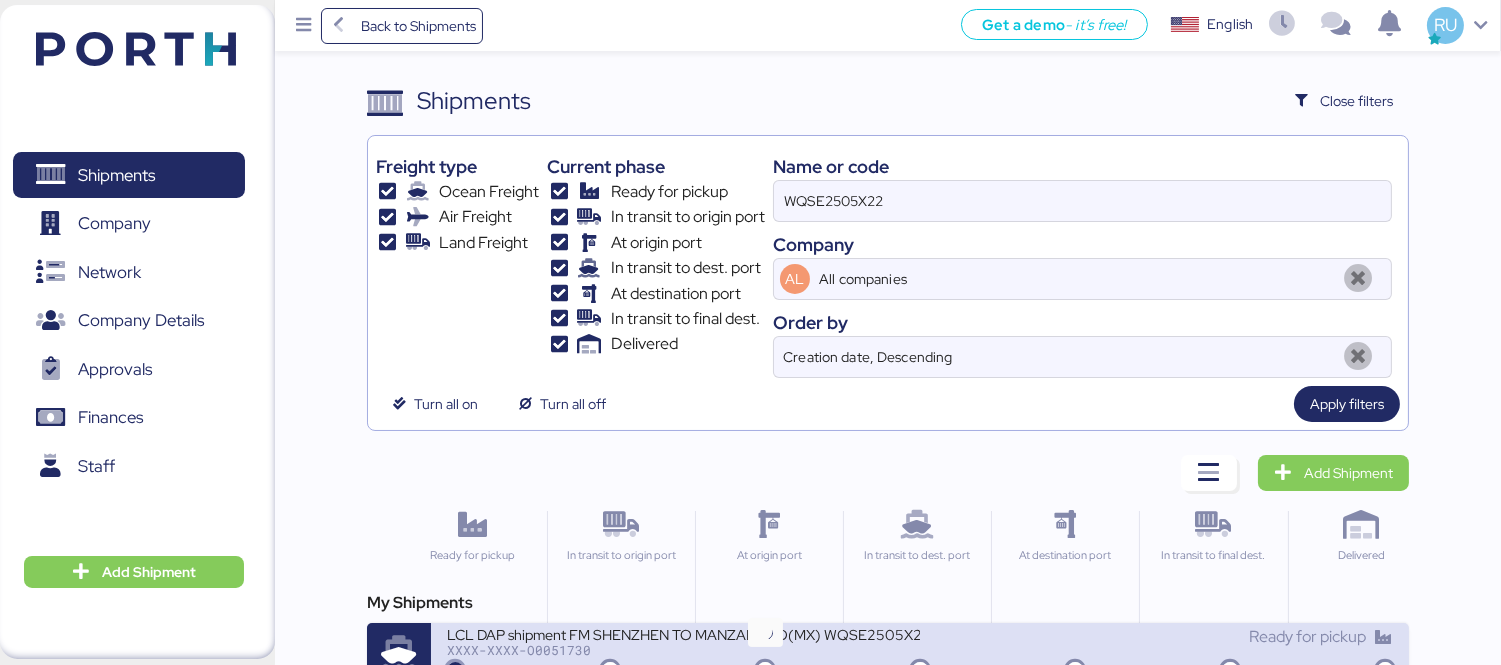click at bounding box center (610, 671) 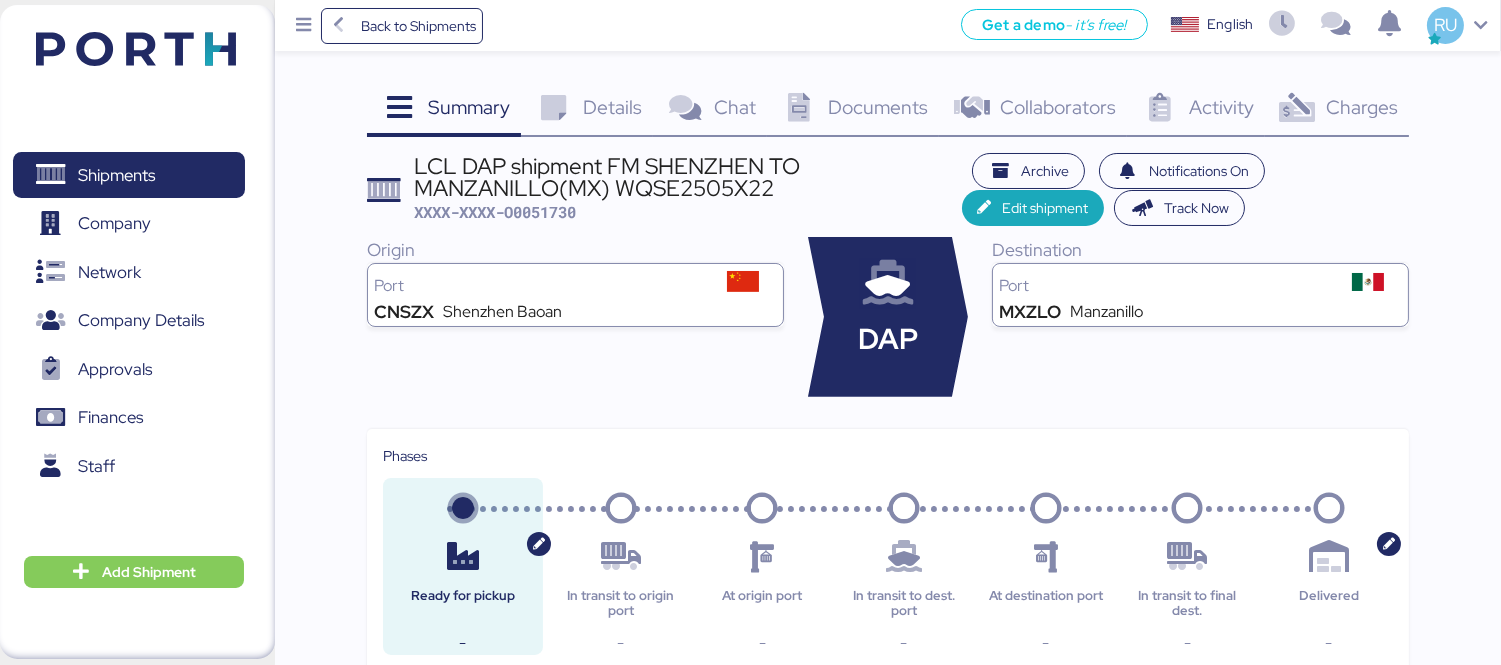 click on "Documents" at bounding box center [469, 107] 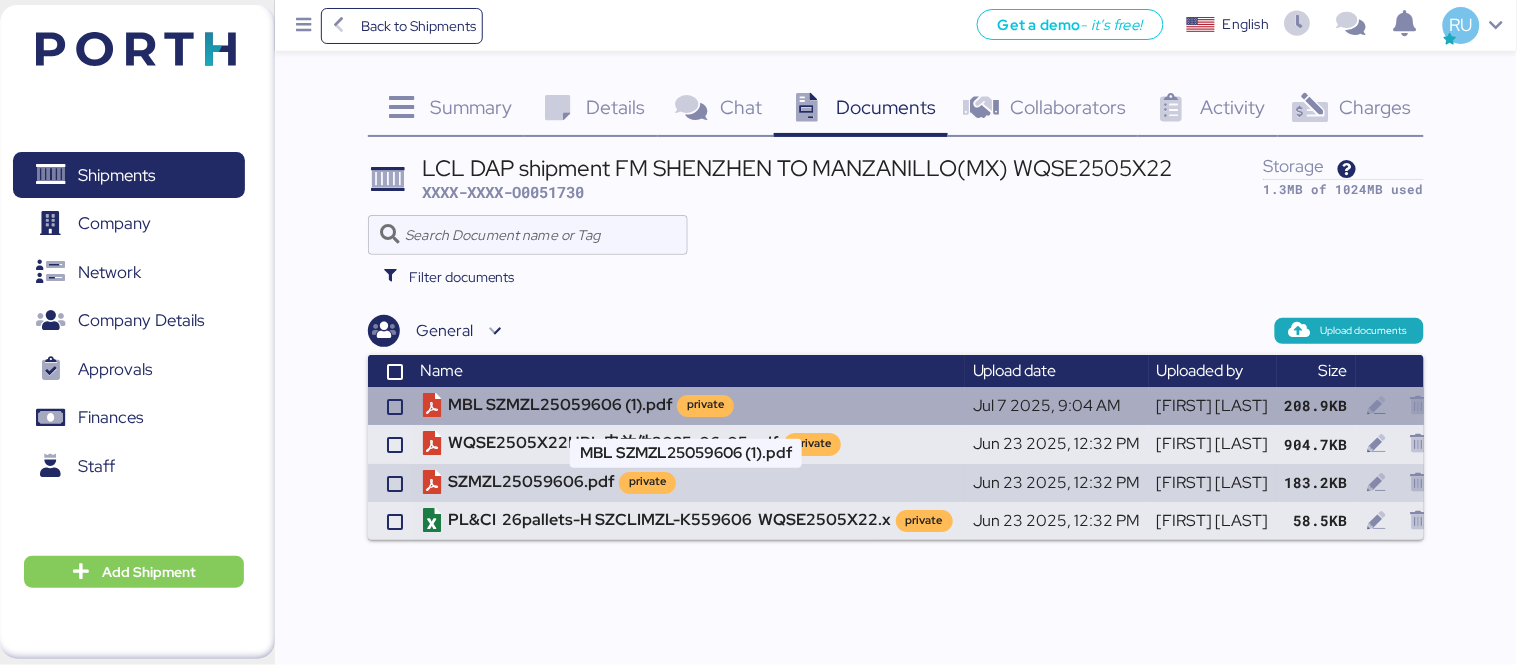 click on "MBL SZMZL25059606 (1).pdf
private" at bounding box center (688, 406) 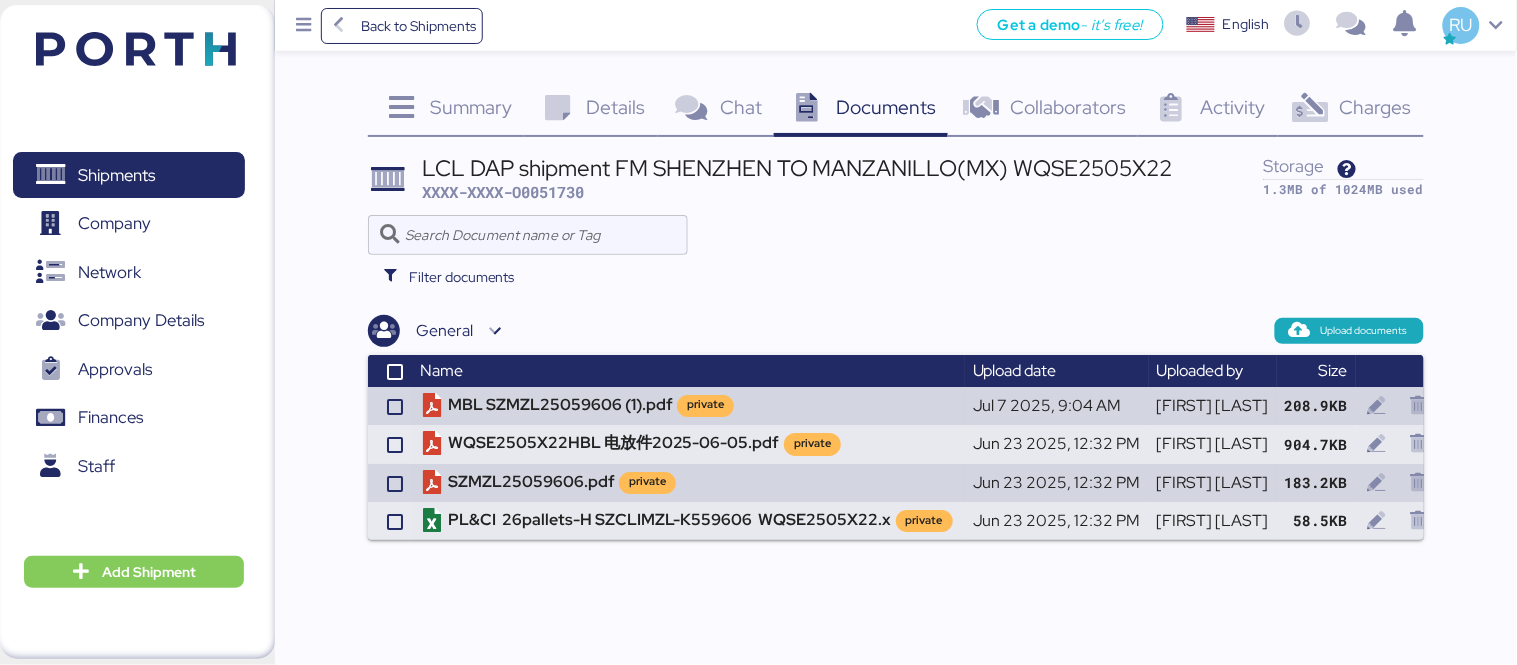 click at bounding box center [136, 49] 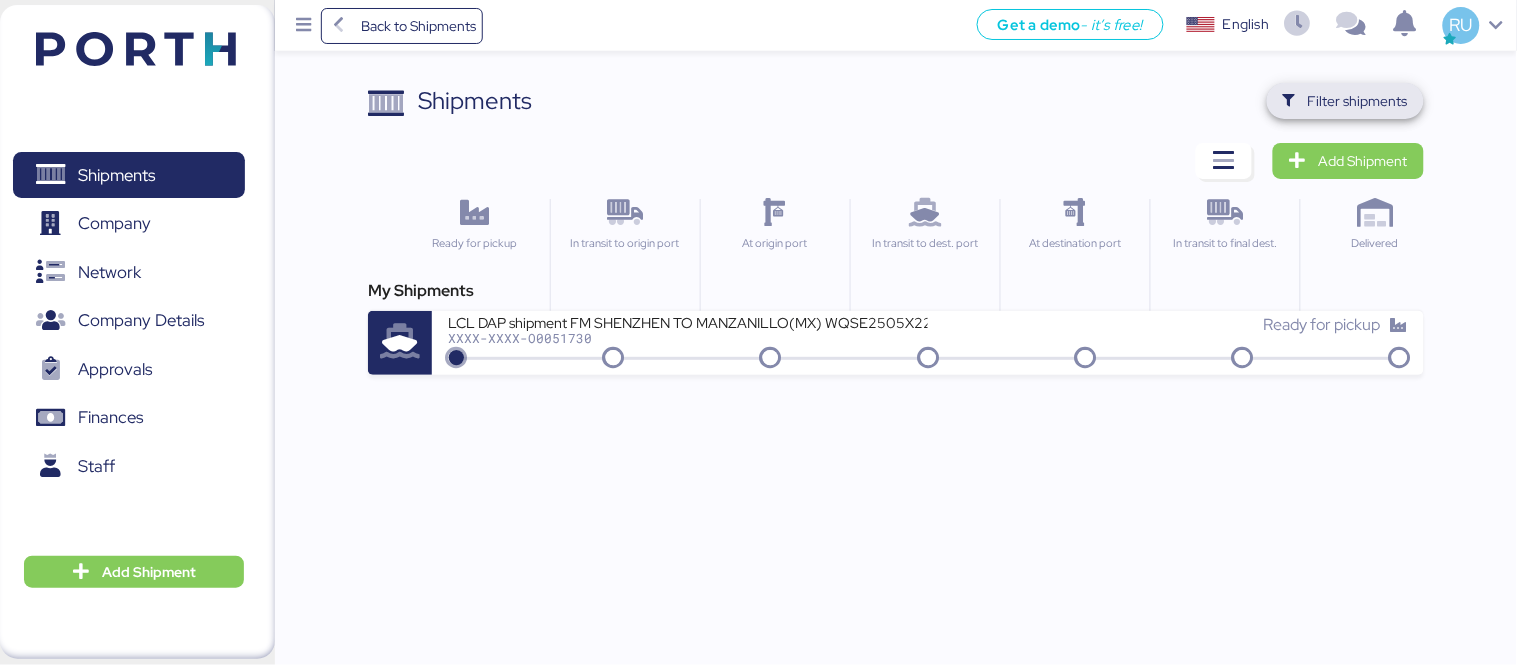 click on "Filter shipments" at bounding box center (1358, 101) 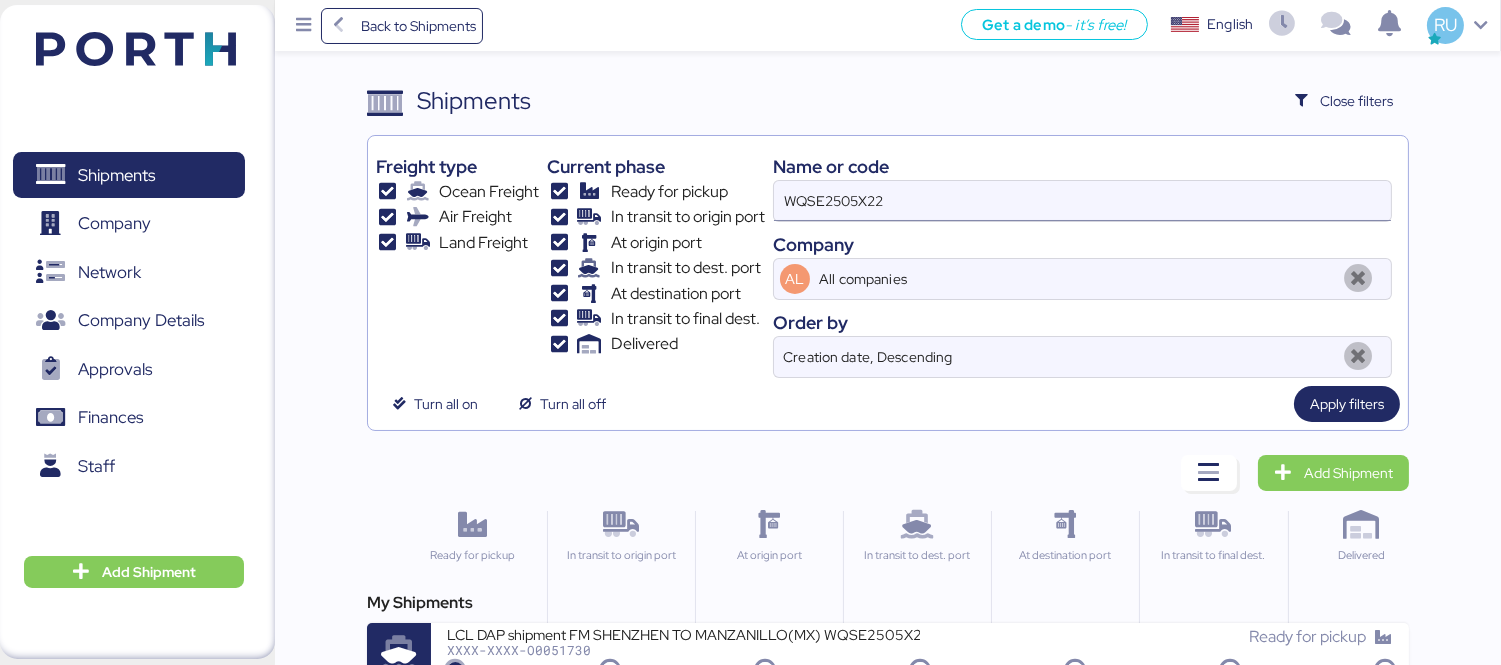 click on "WQSE2505X22" at bounding box center (1082, 201) 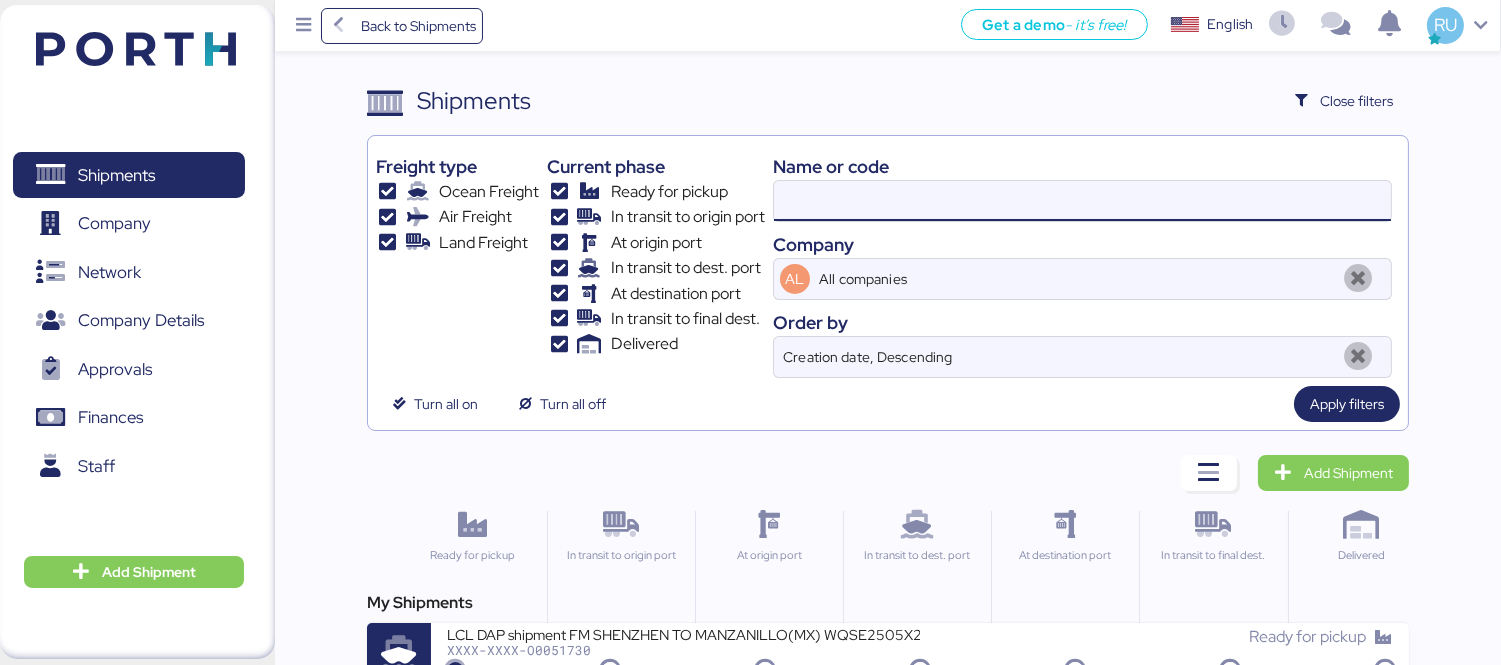 paste 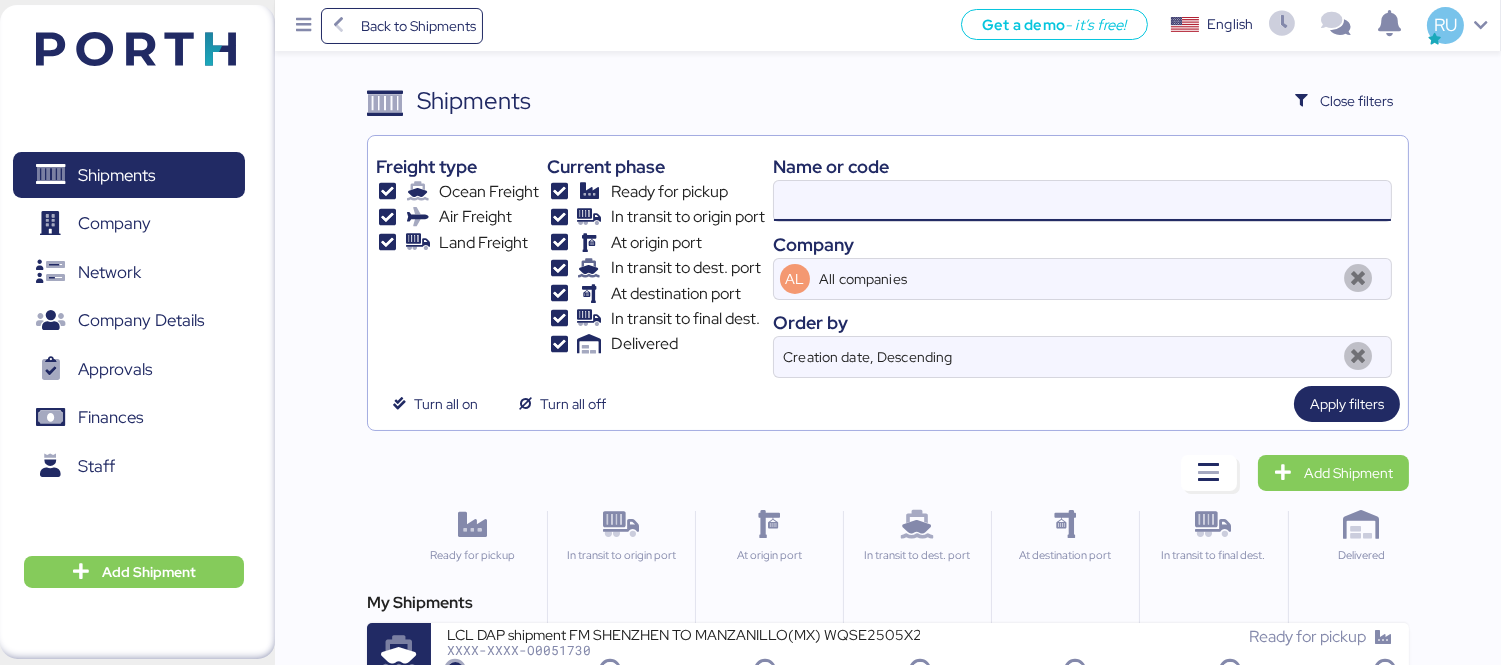 paste on "wqse2506x11" 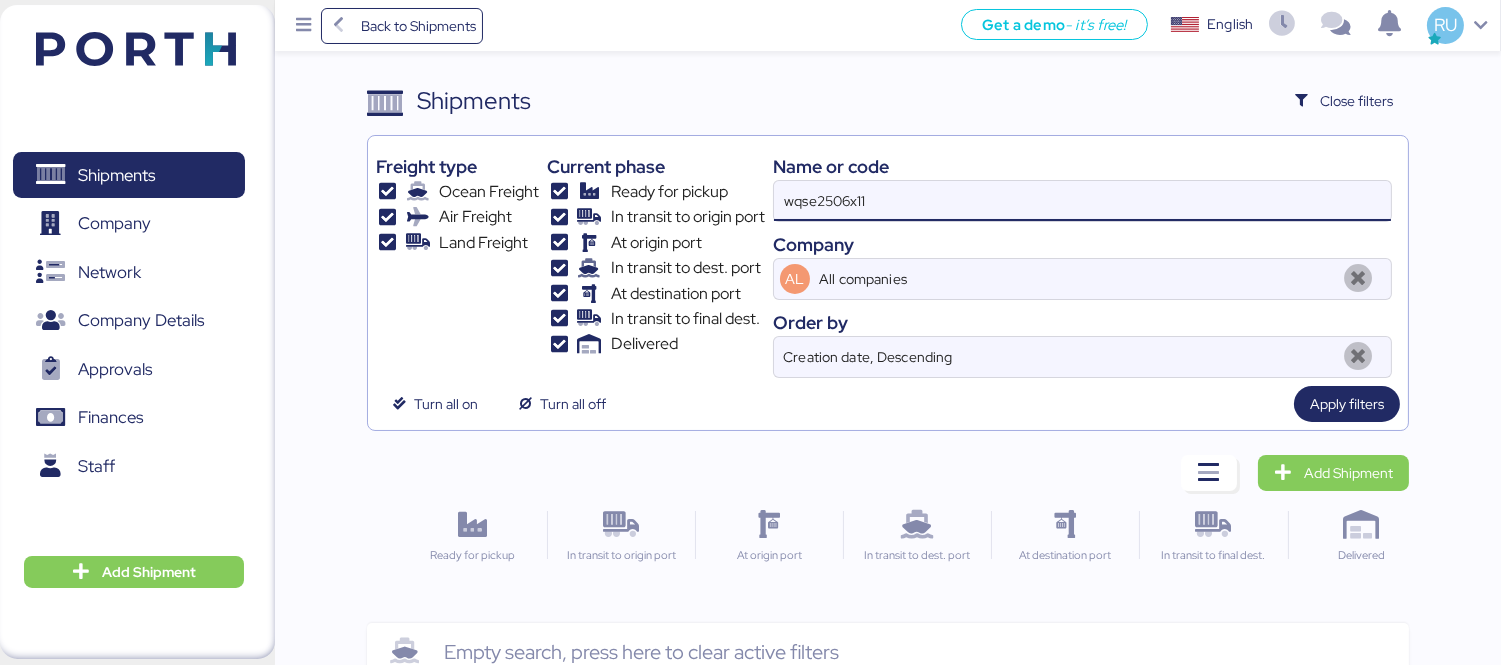 type on "wqse2506x11" 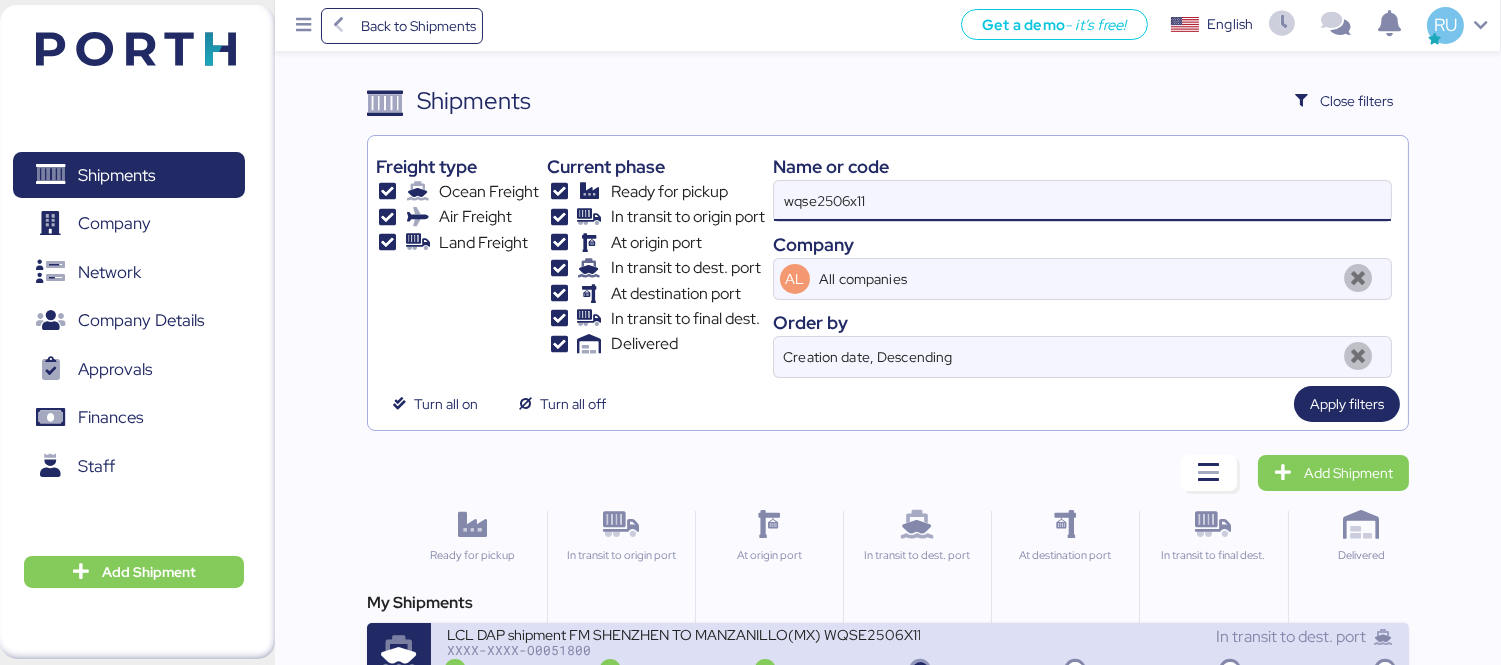 click on "XXXX-XXXX-O0051800" at bounding box center [683, 650] 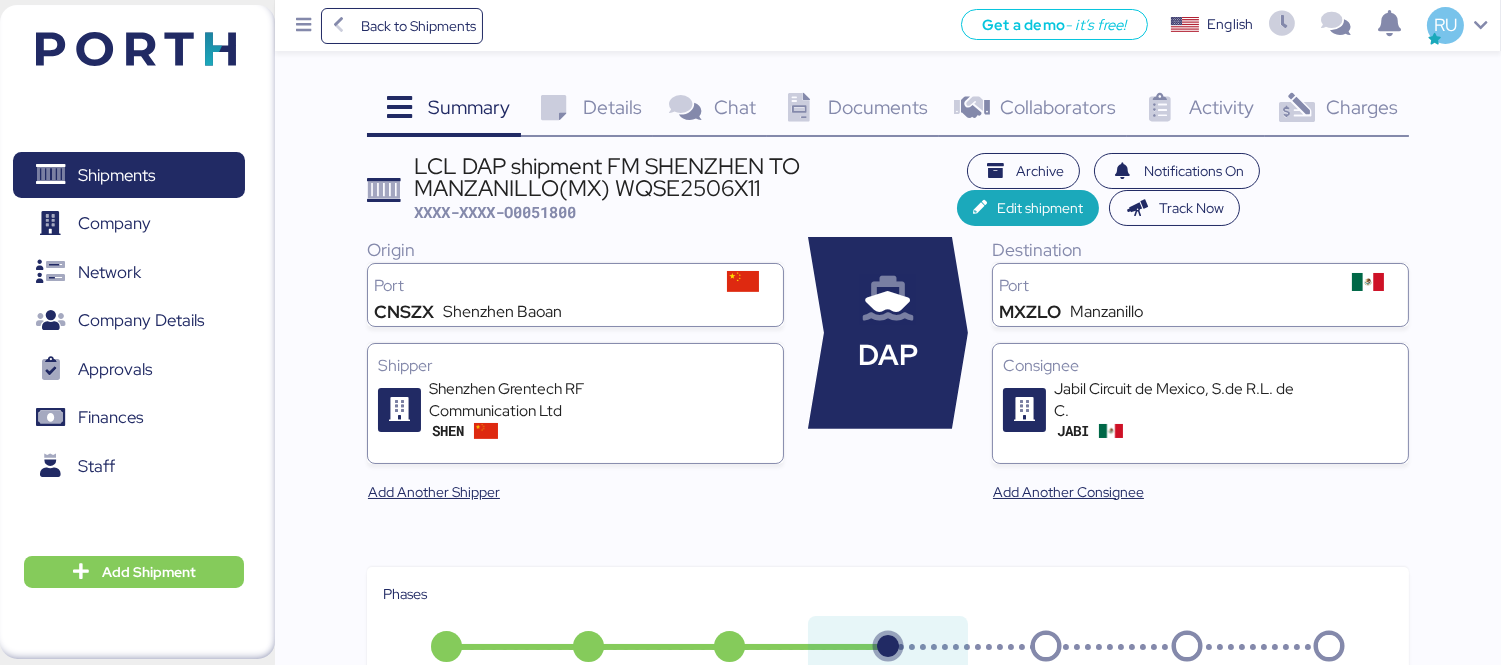 click on "Documents" at bounding box center [469, 107] 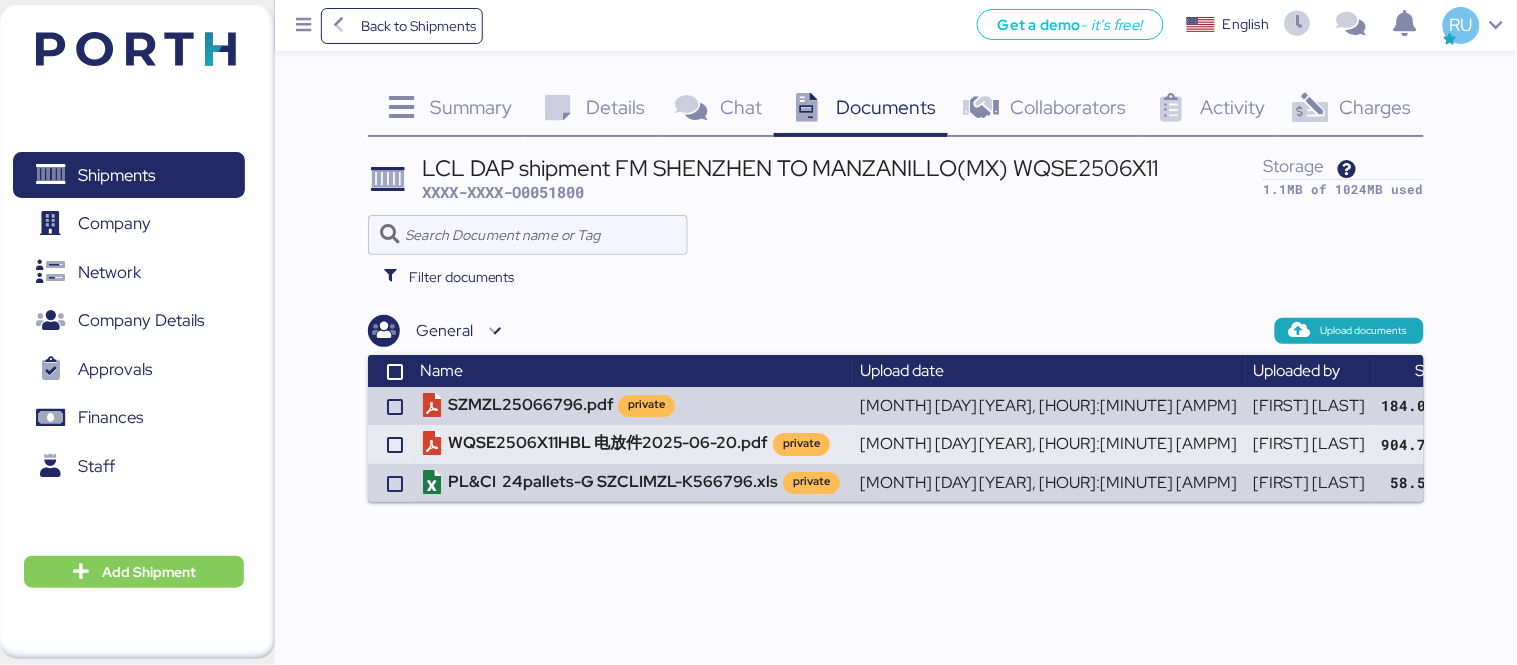click on "Filter documents" at bounding box center [896, 277] 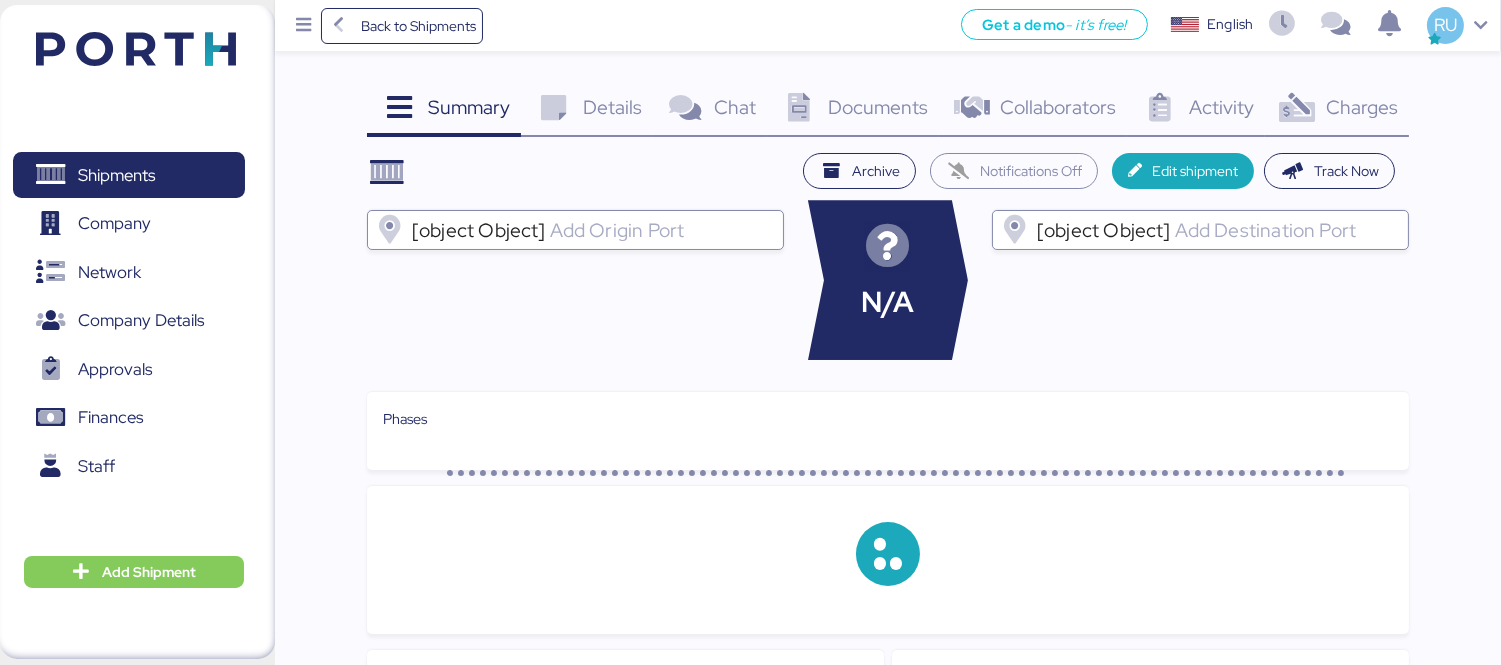 click at bounding box center [136, 49] 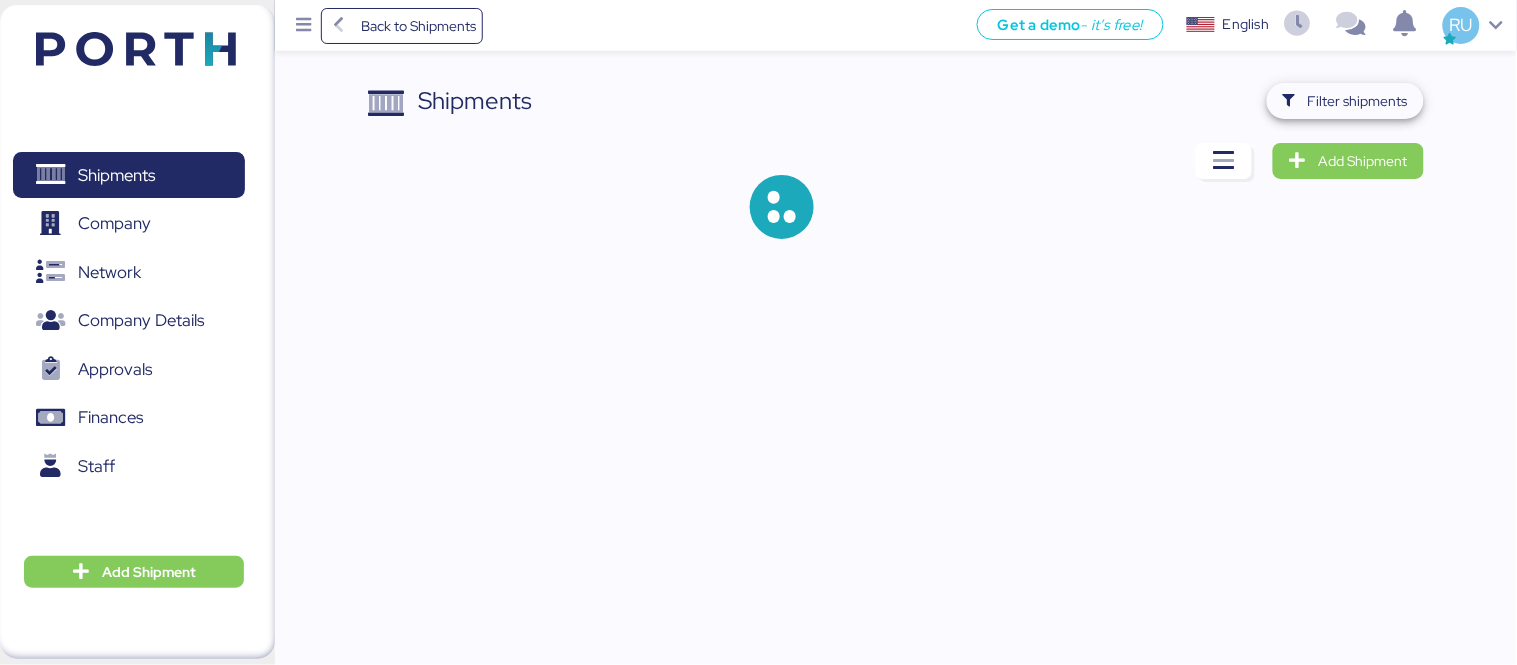 click on "Filter shipments" at bounding box center (1358, 101) 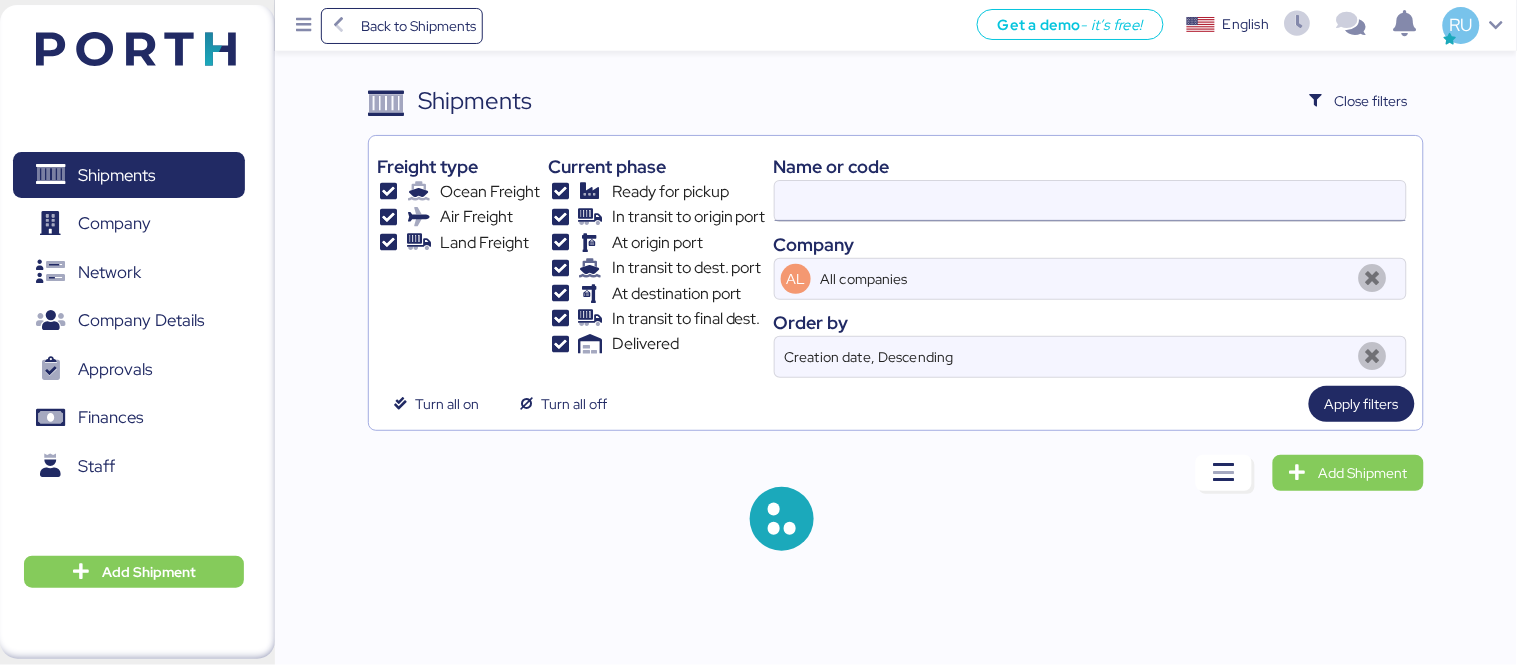 drag, startPoint x: 958, startPoint y: 171, endPoint x: 966, endPoint y: 182, distance: 13.601471 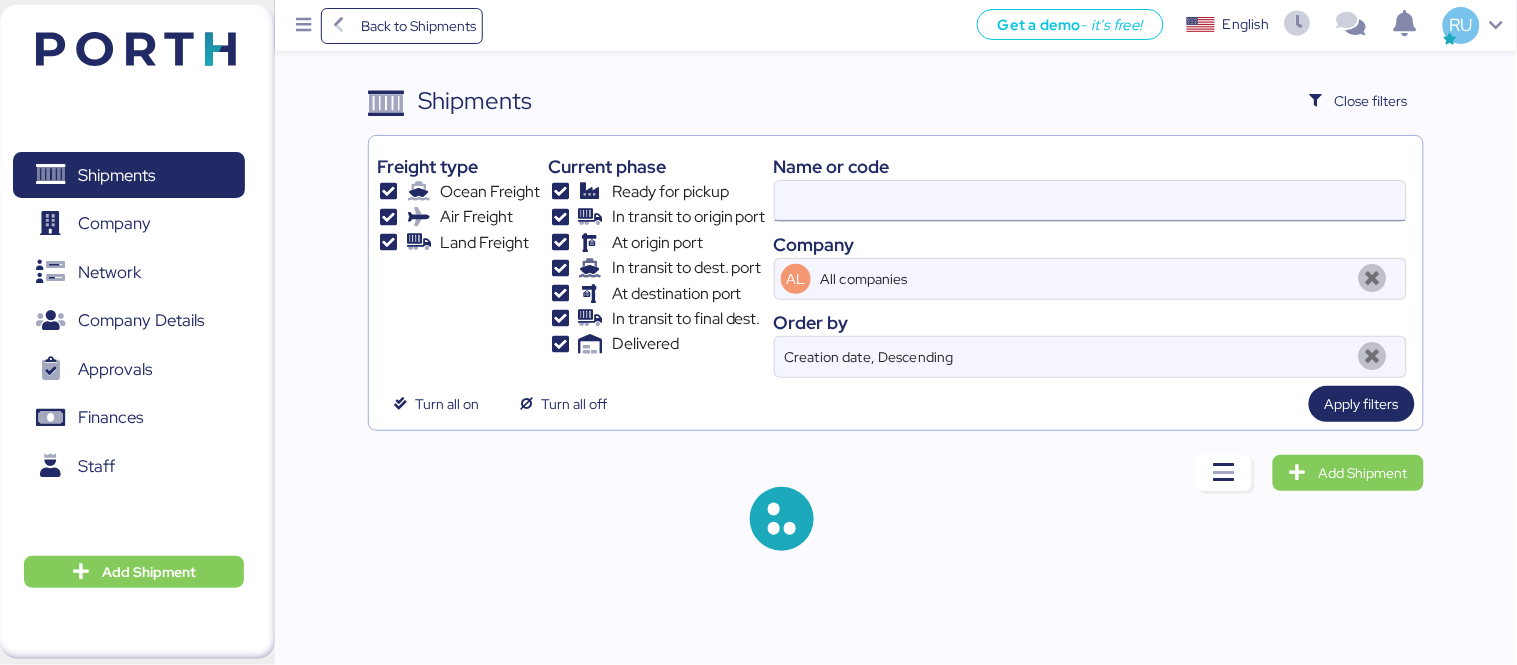 click at bounding box center (1090, 201) 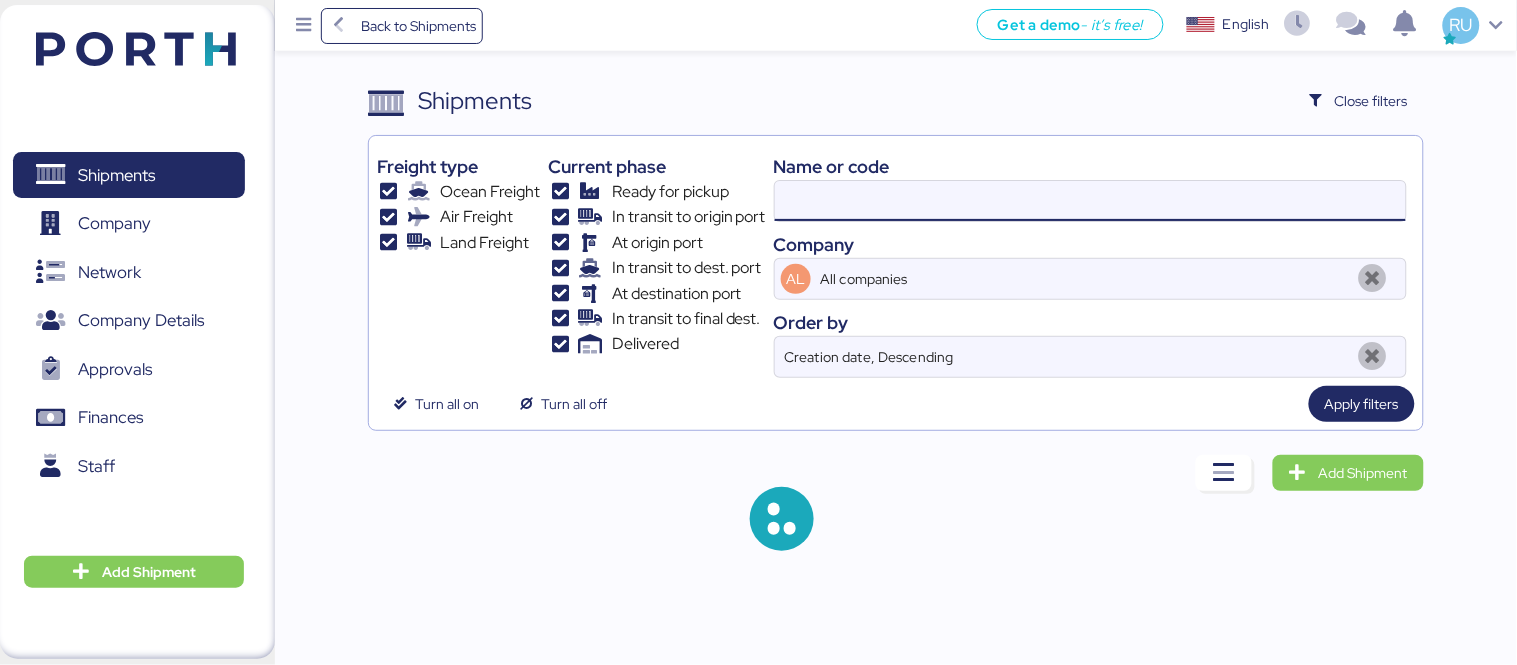 paste on "WQSE2506X12" 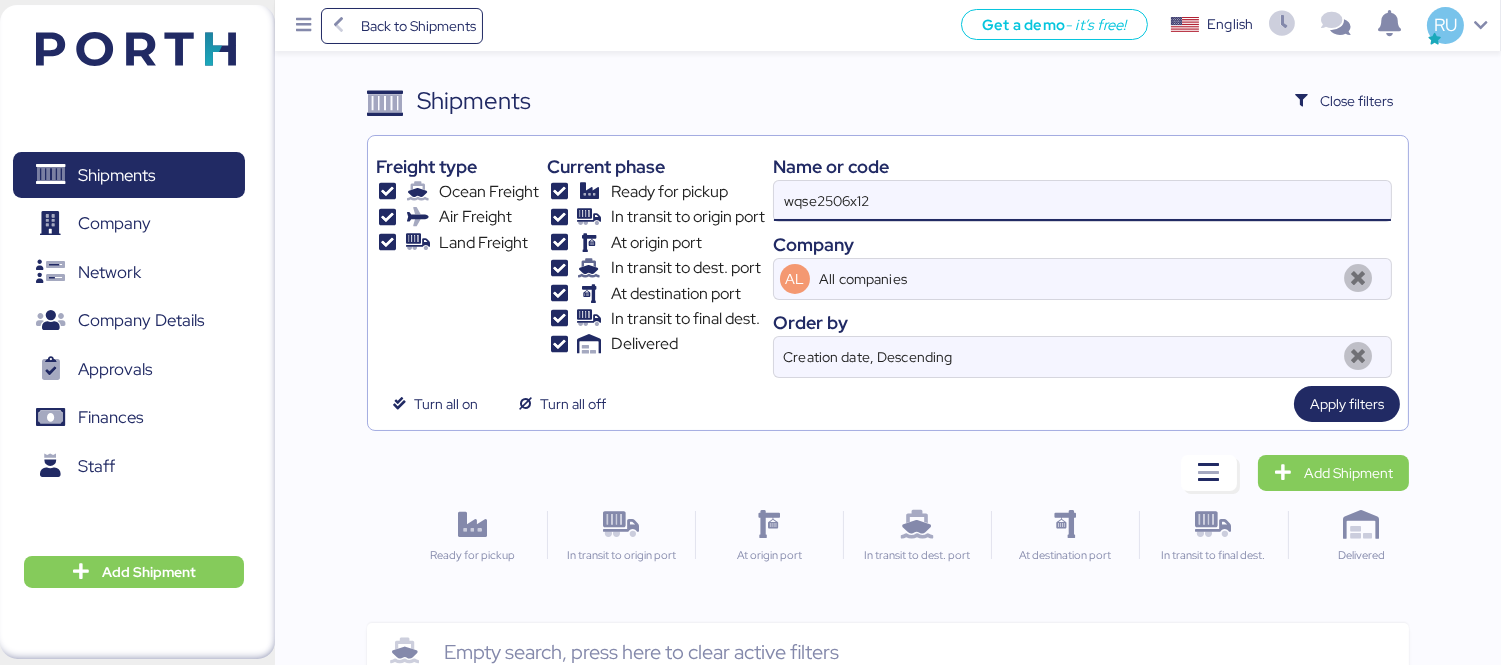 type on "wqse2506x12" 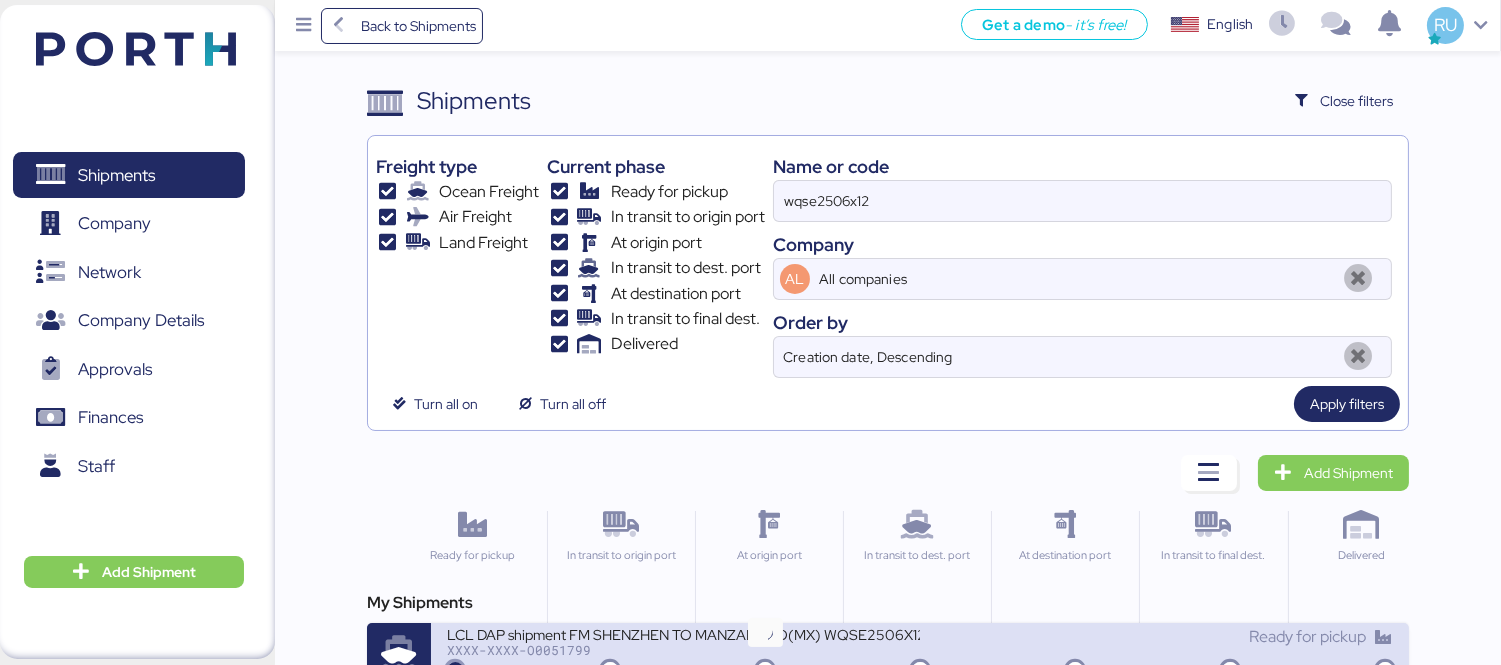 click at bounding box center [610, 671] 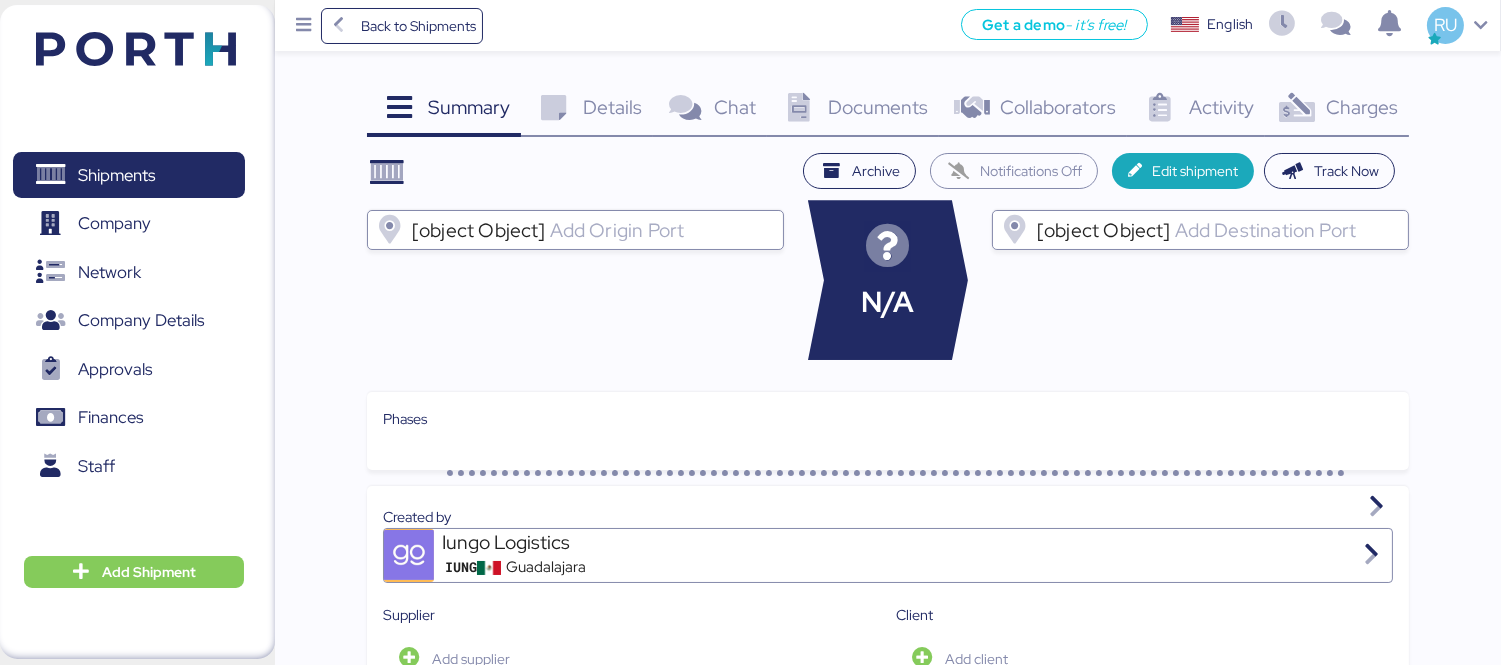 click on "Charges" at bounding box center (469, 107) 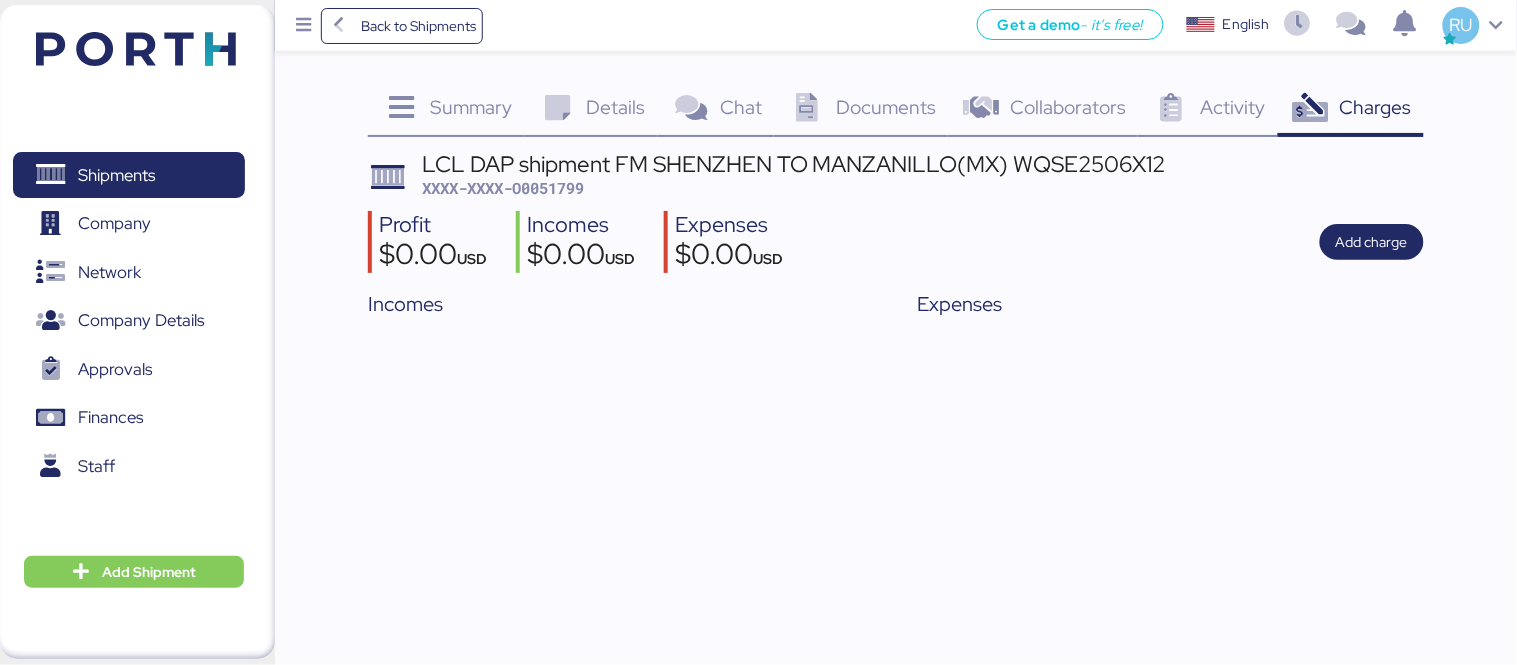 click on "Documents" at bounding box center (471, 107) 